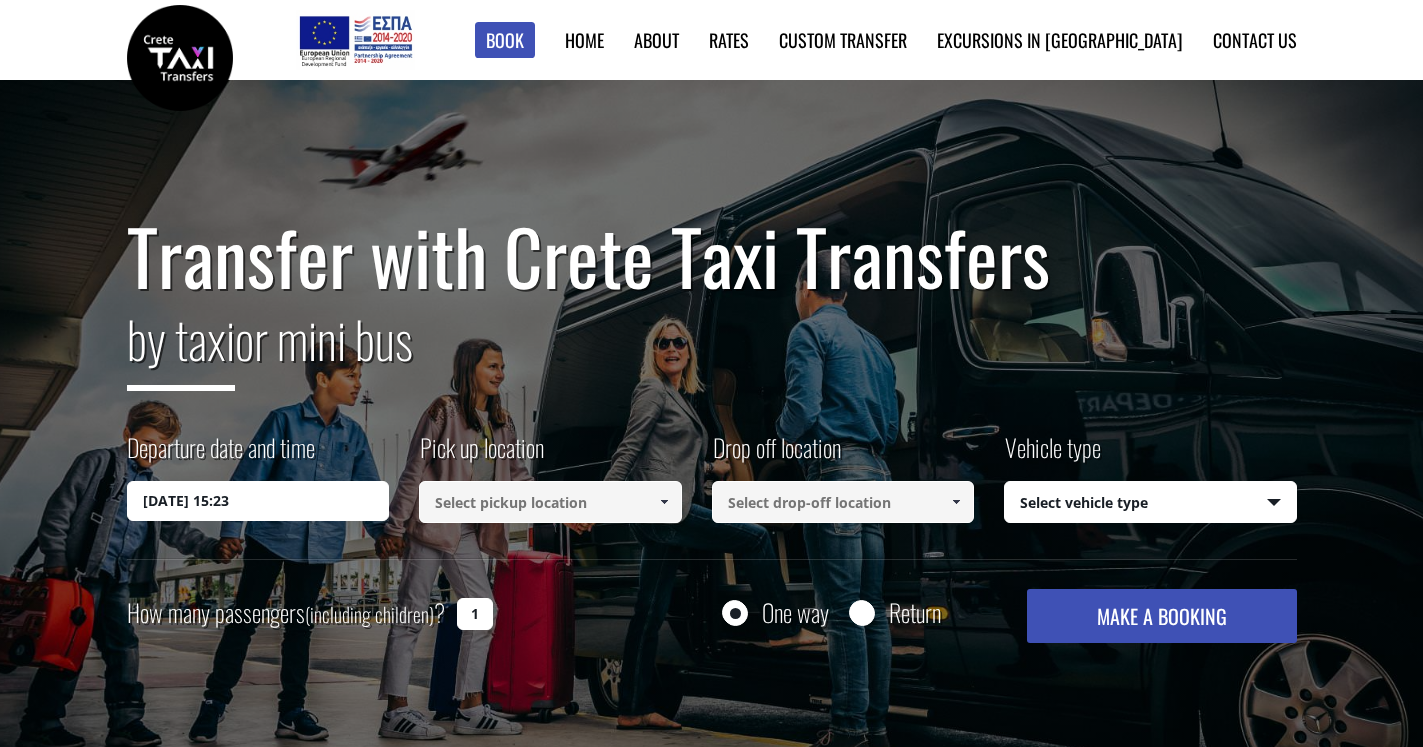 scroll, scrollTop: 0, scrollLeft: 0, axis: both 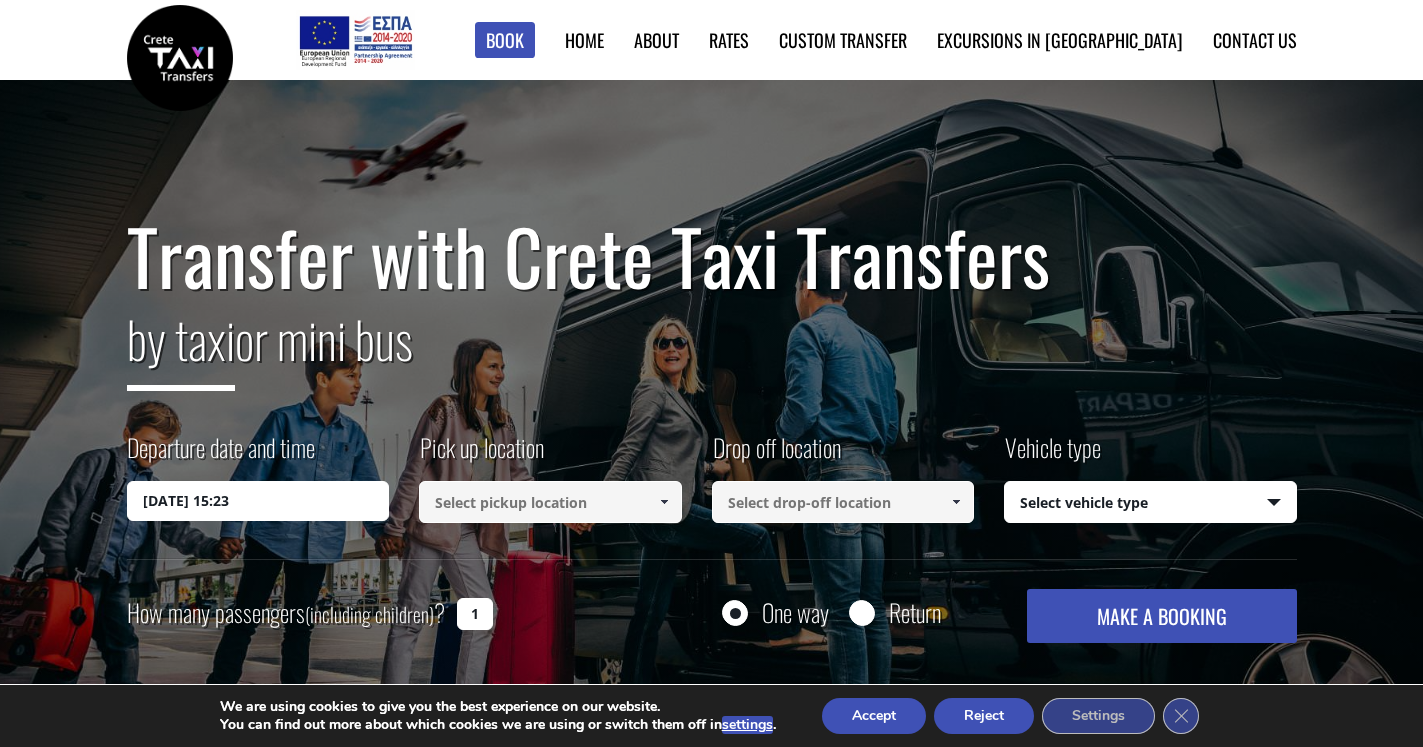 click on "13/07/2025 15:23" at bounding box center (258, 501) 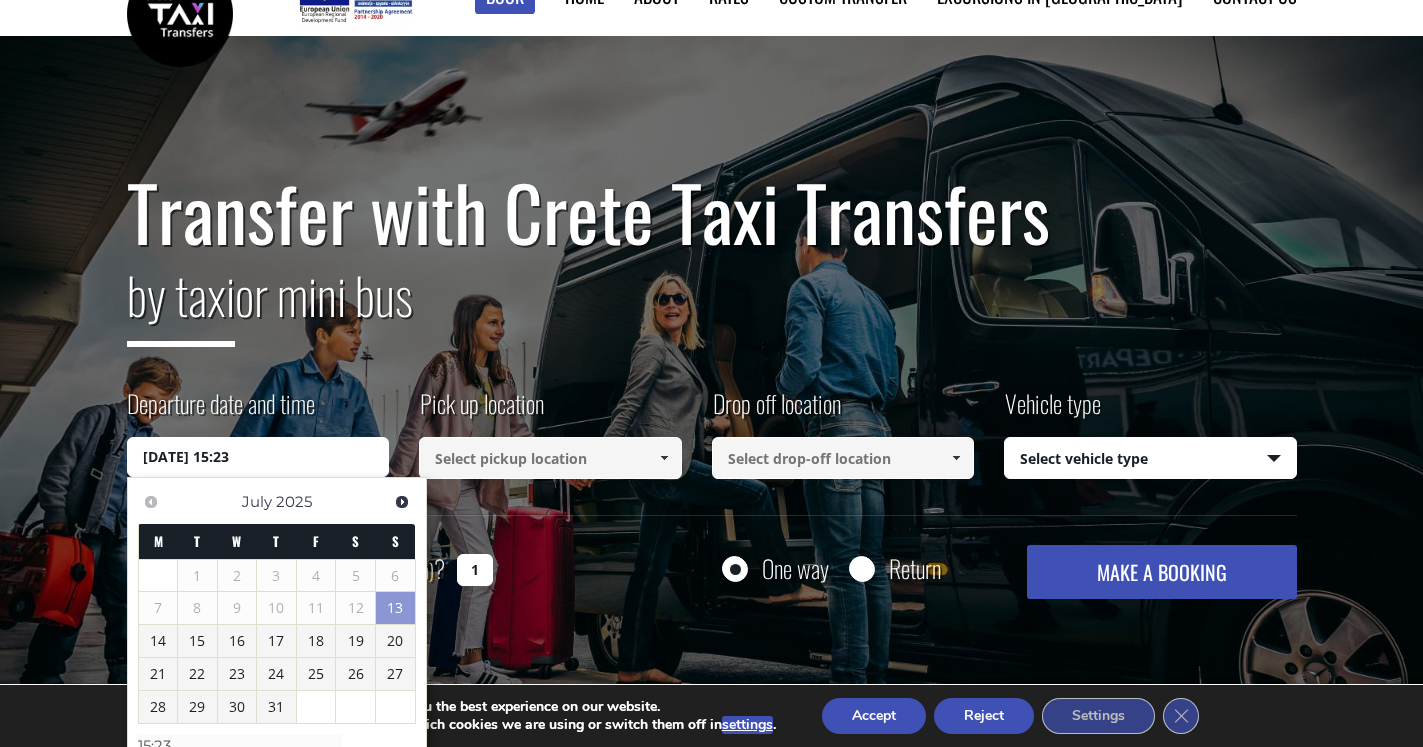 scroll, scrollTop: 100, scrollLeft: 0, axis: vertical 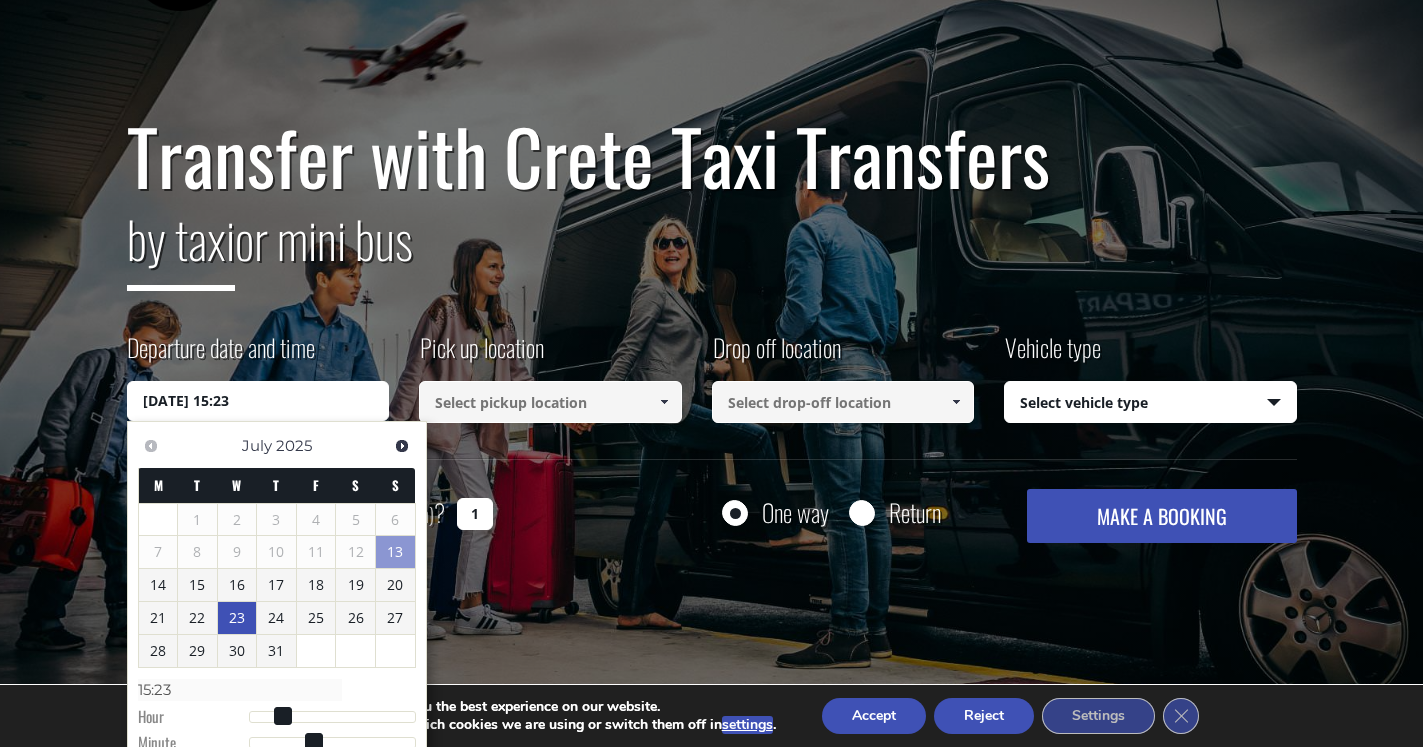 click on "23" at bounding box center [237, 618] 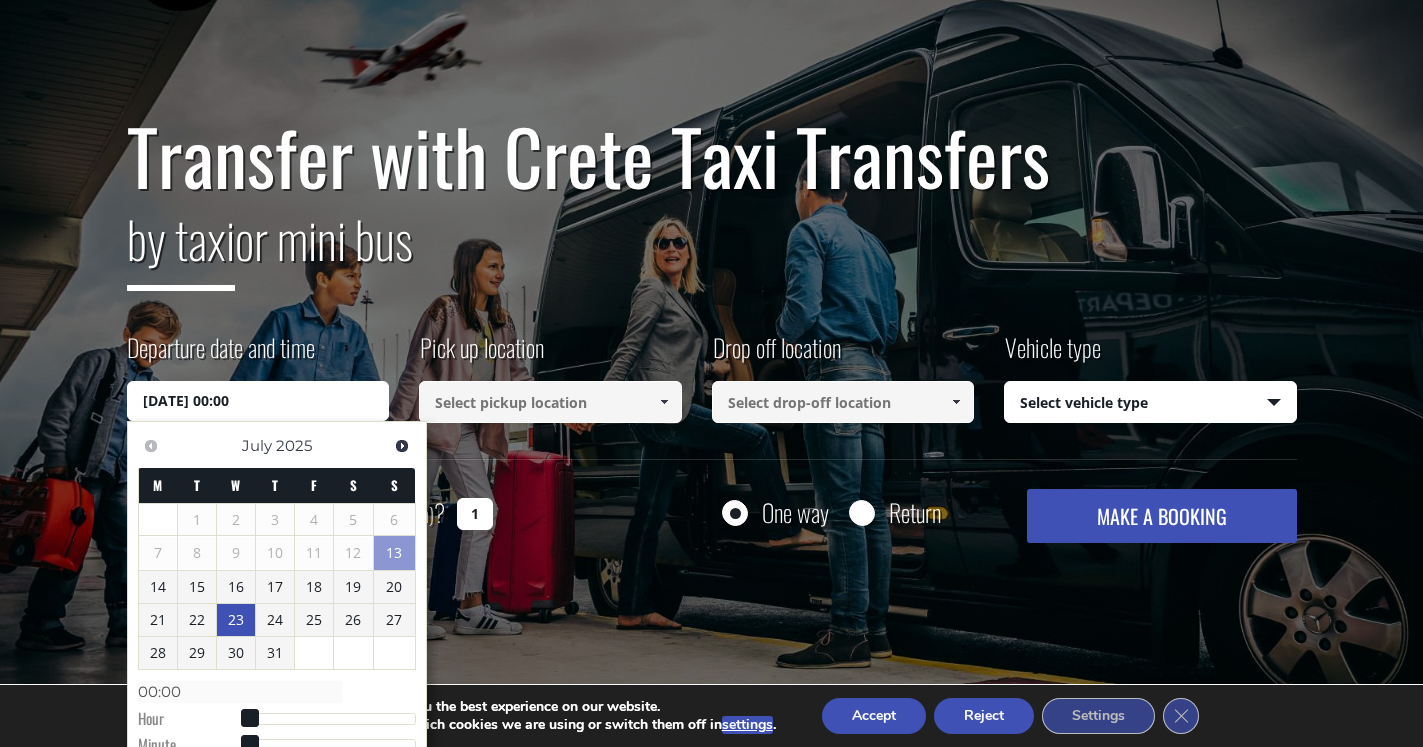 scroll, scrollTop: 200, scrollLeft: 0, axis: vertical 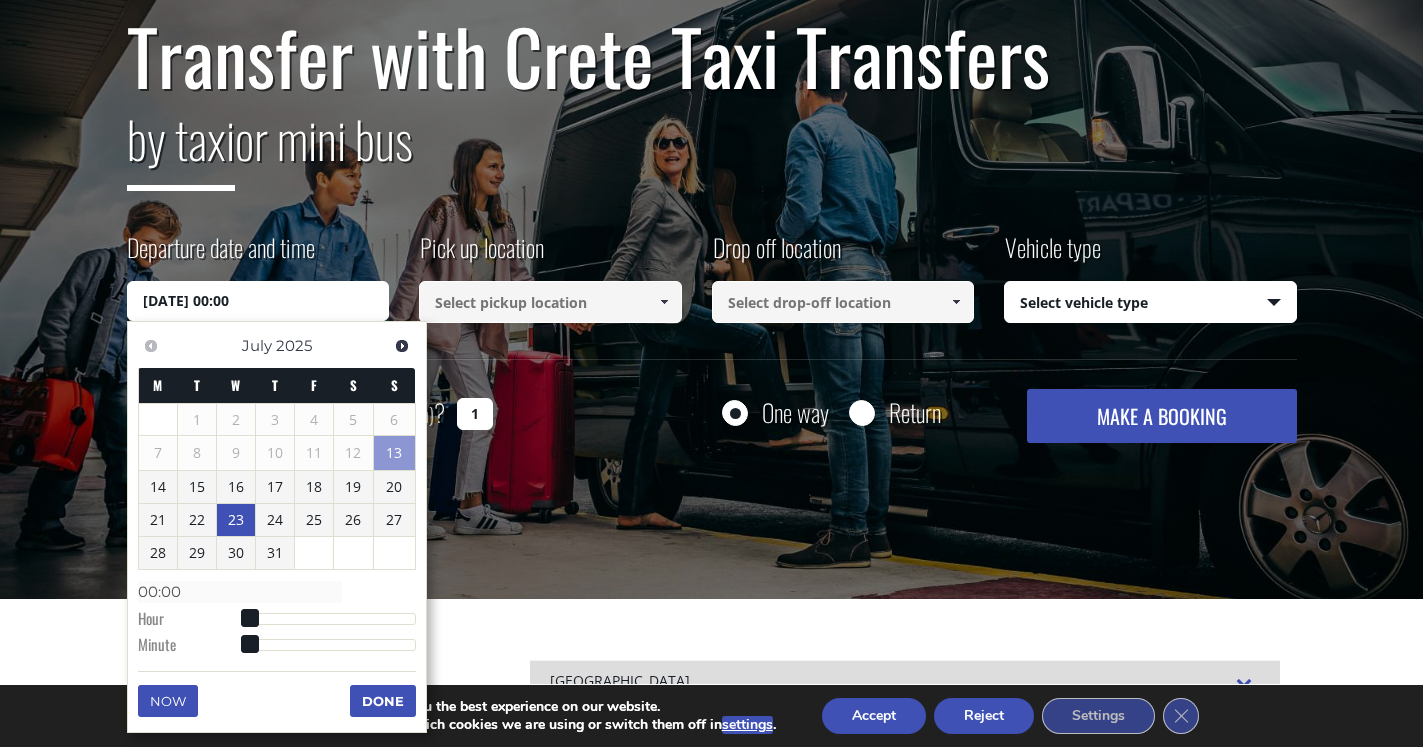 type on "23/07/2025 01:00" 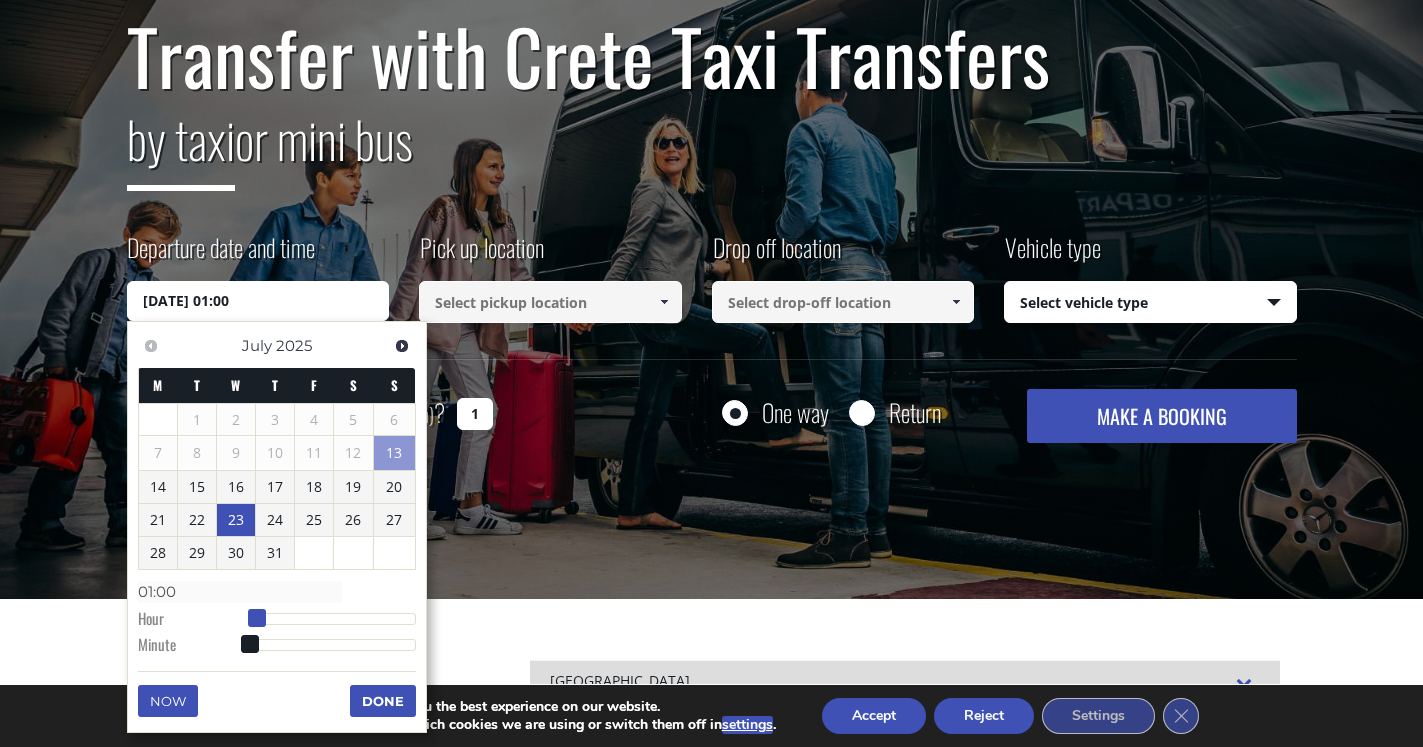 type on "23/07/2025 02:00" 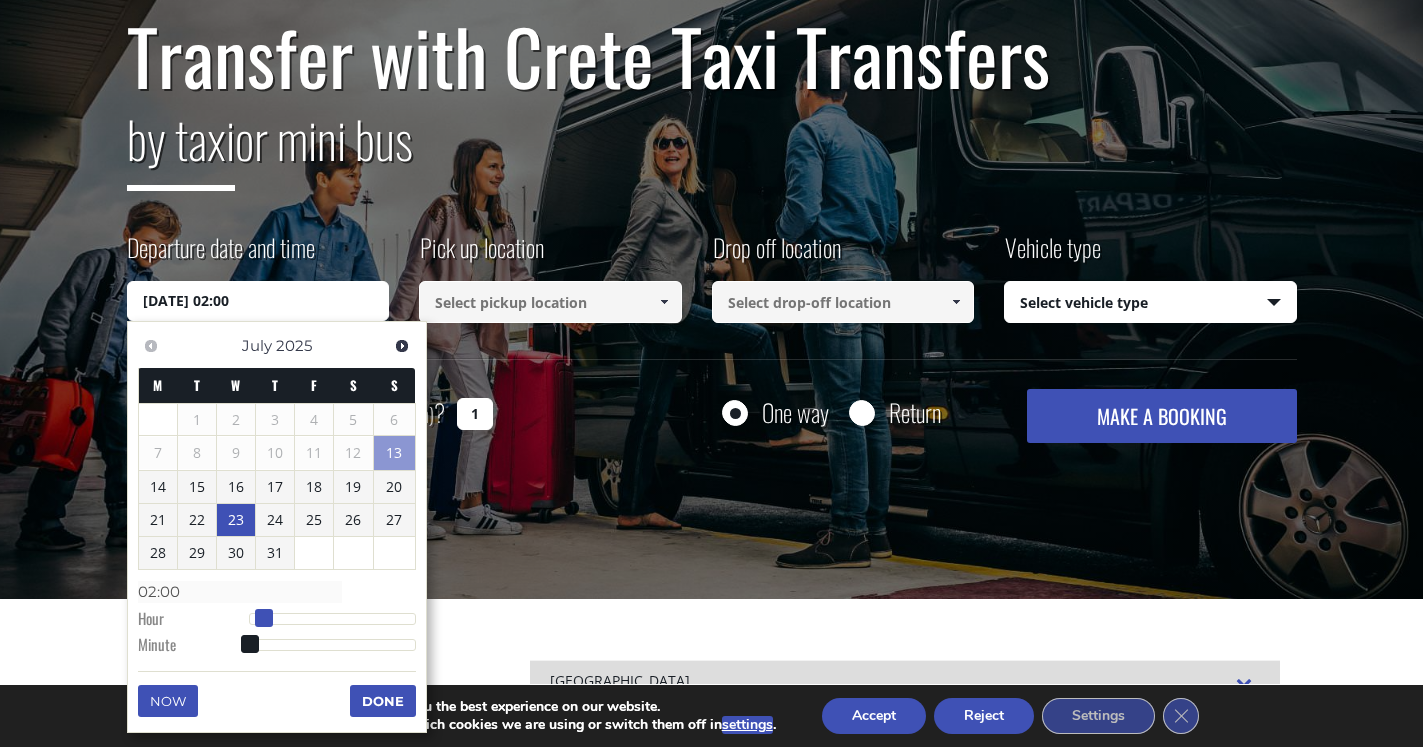type on "23/07/2025 03:00" 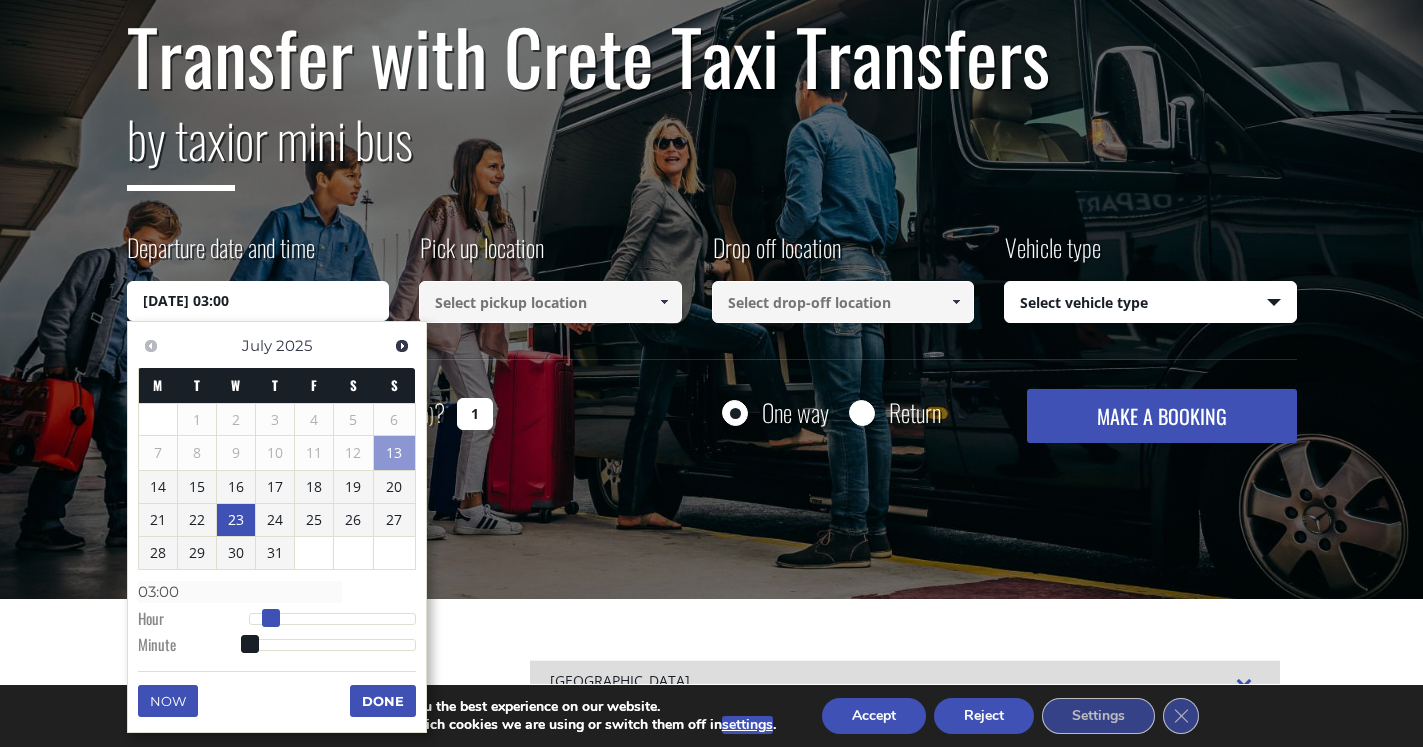 type on "23/07/2025 04:00" 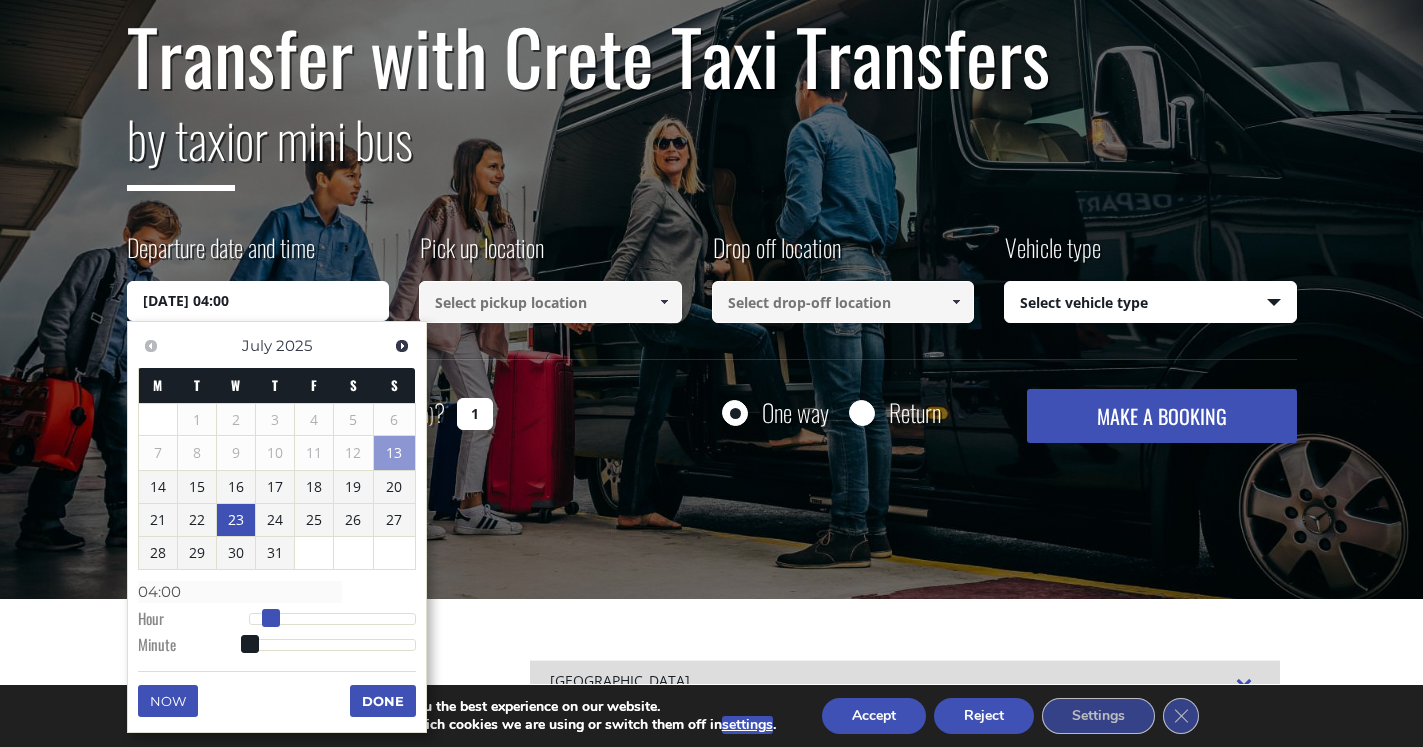 type on "23/07/2025 05:00" 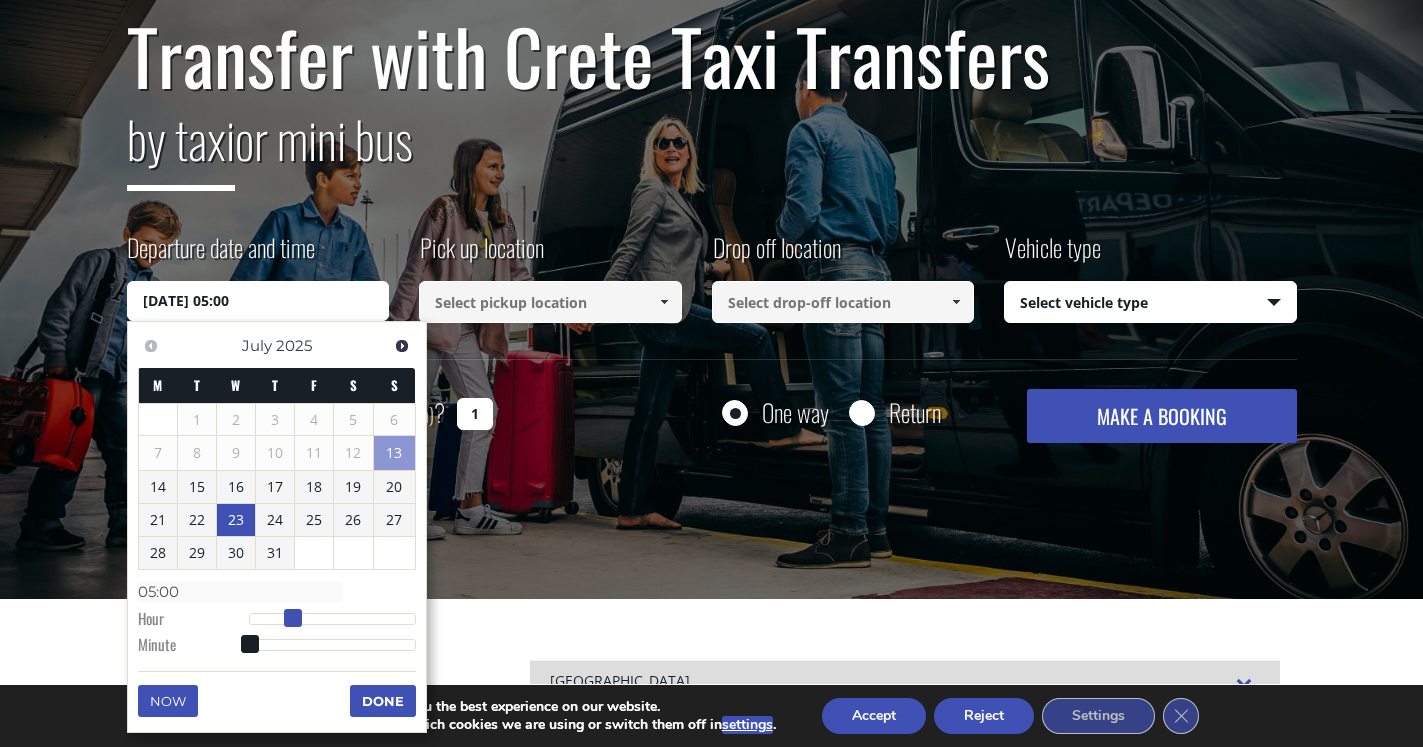 type on "23/07/2025 06:00" 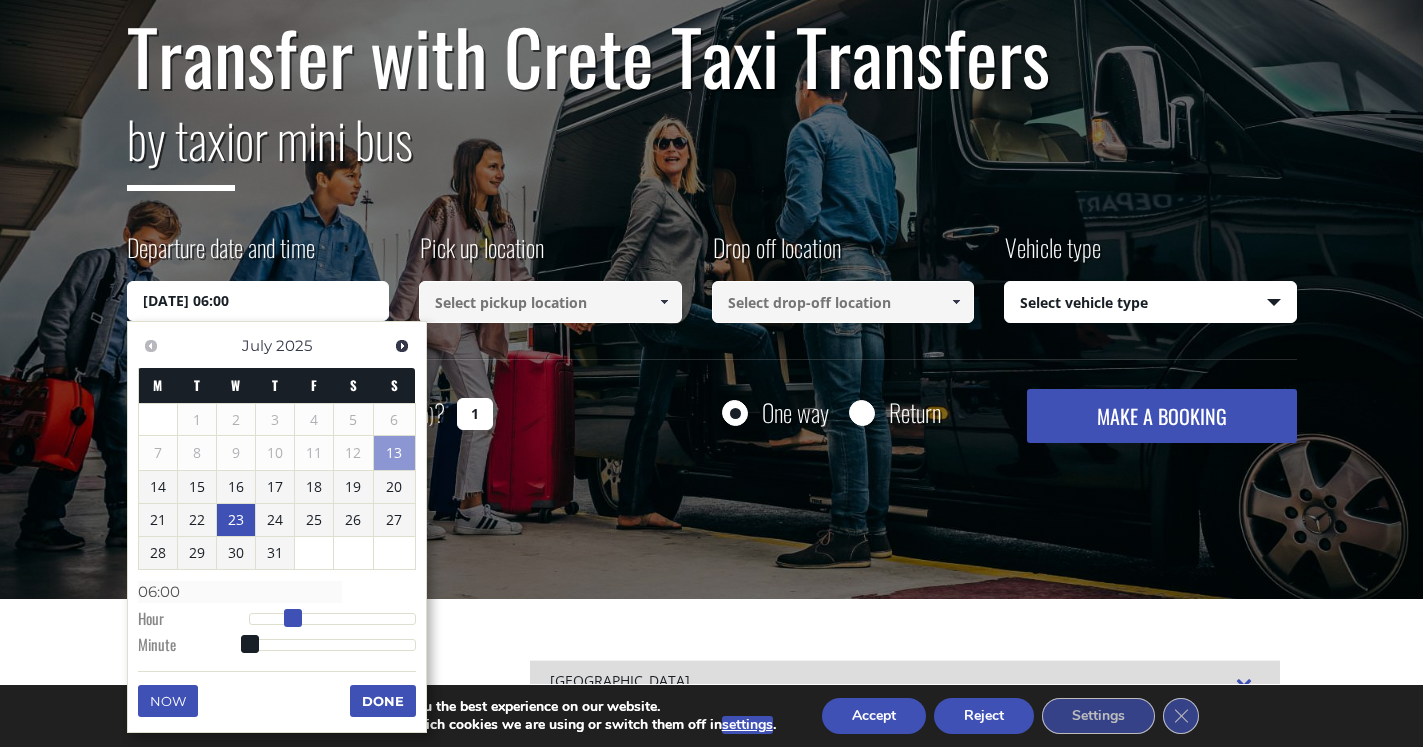 type on "23/07/2025 07:00" 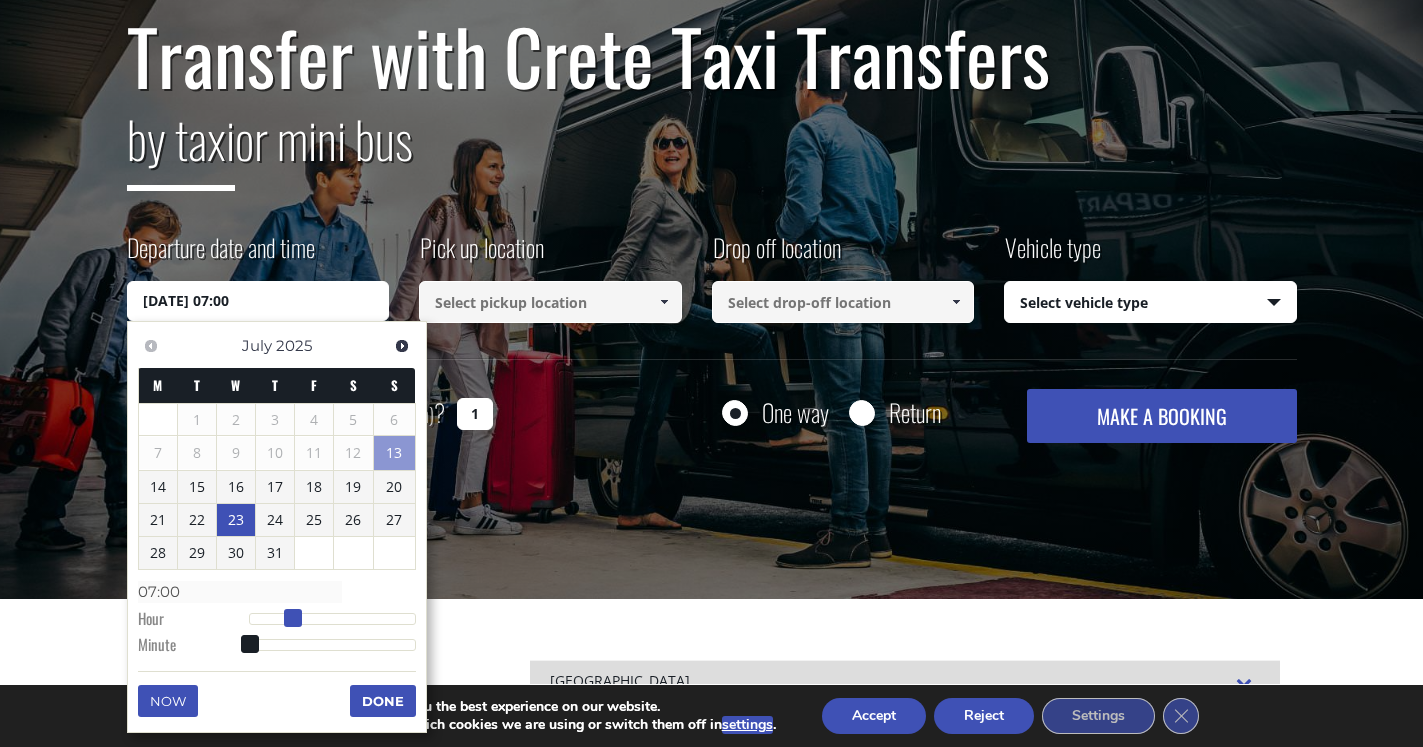 type on "23/07/2025 08:00" 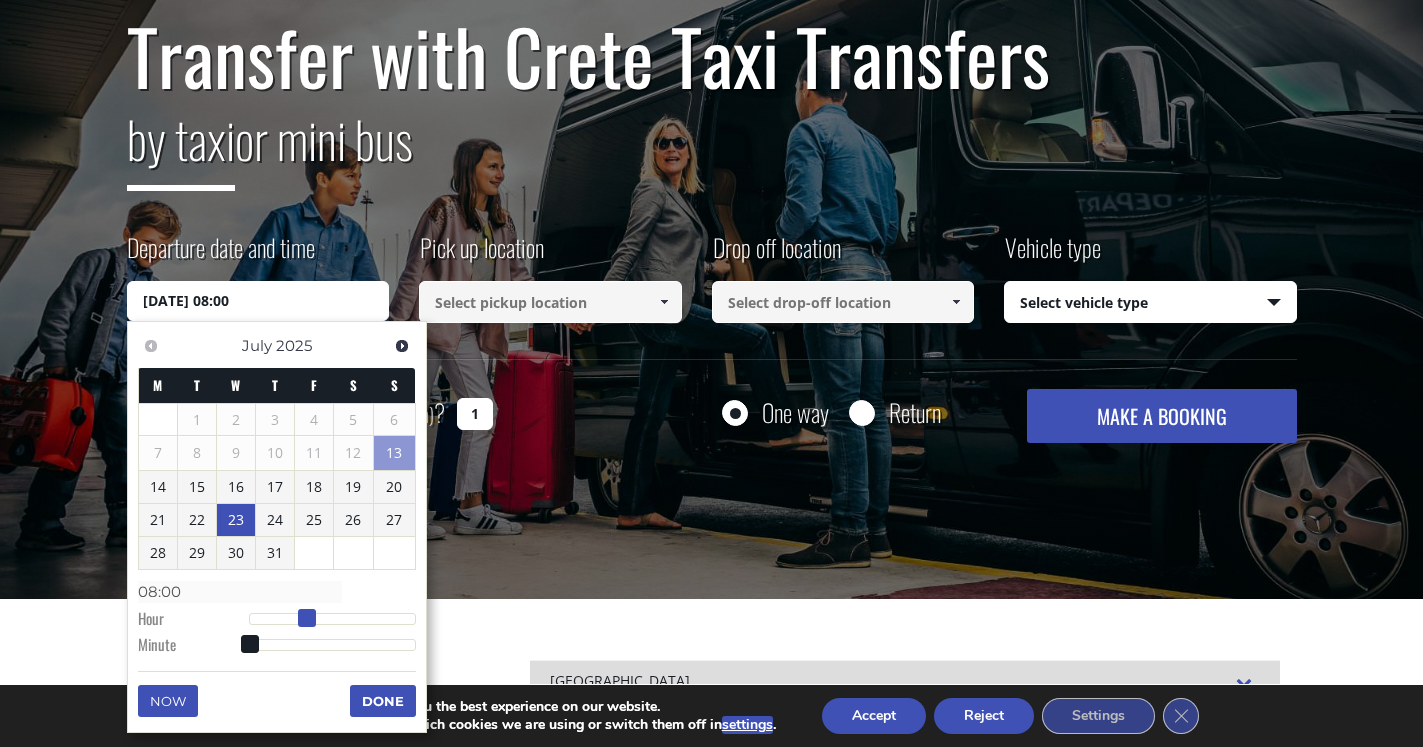 type on "23/07/2025 09:00" 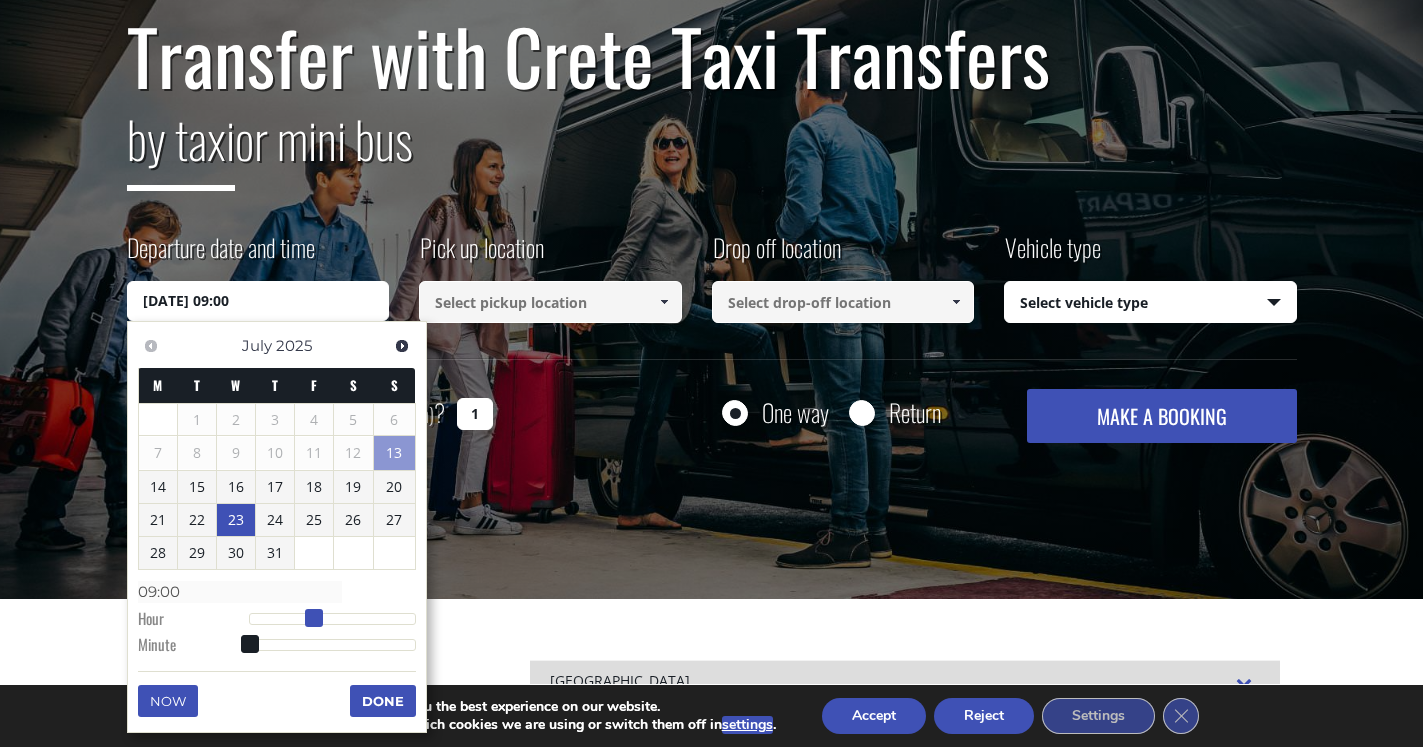 type on "23/07/2025 10:00" 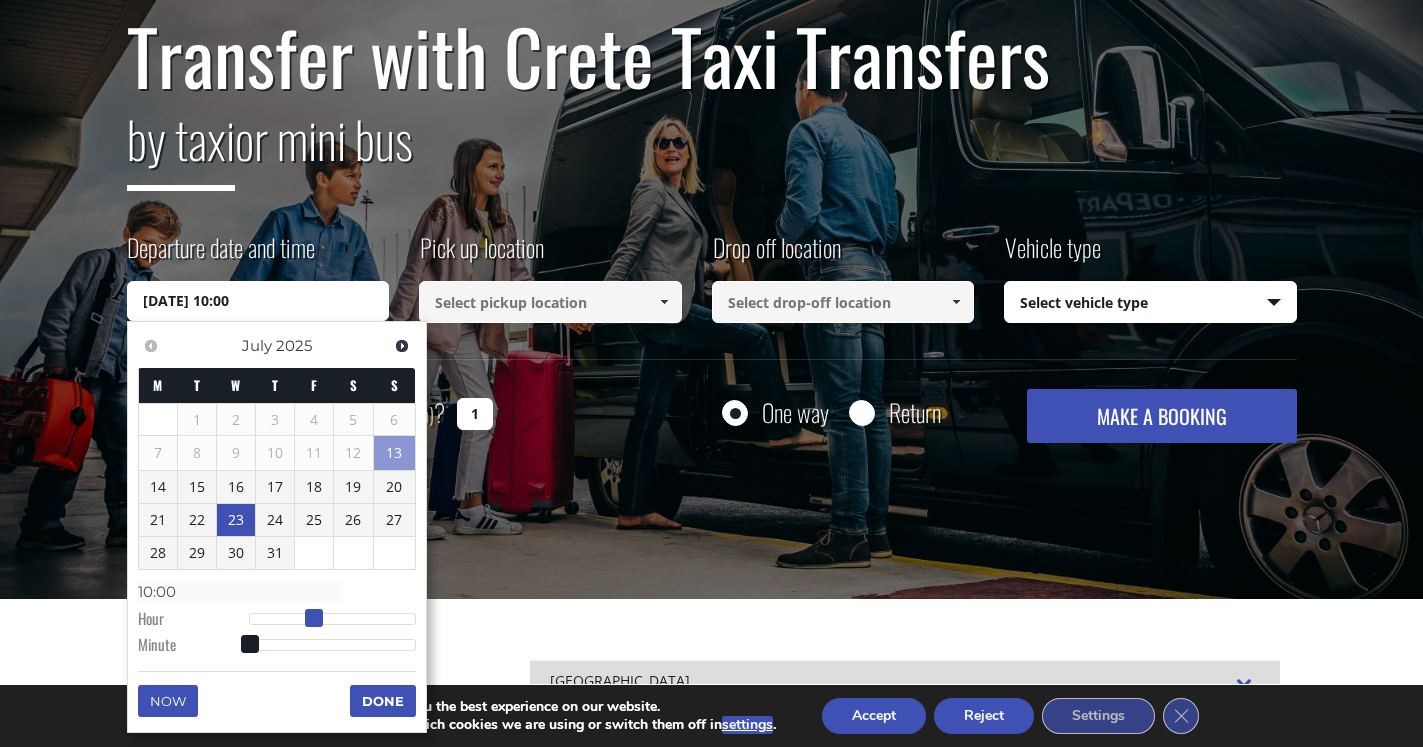 type on "23/07/2025 11:00" 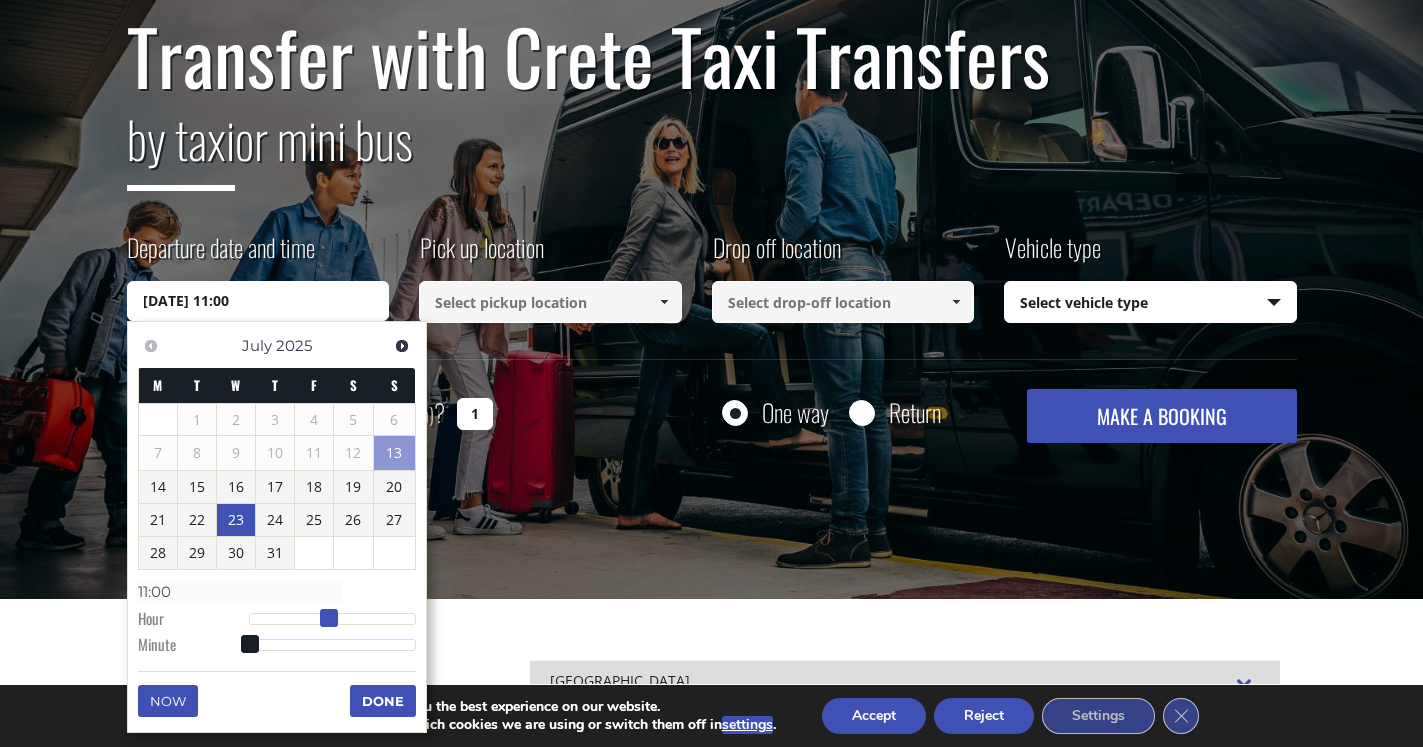 type on "23/07/2025 12:00" 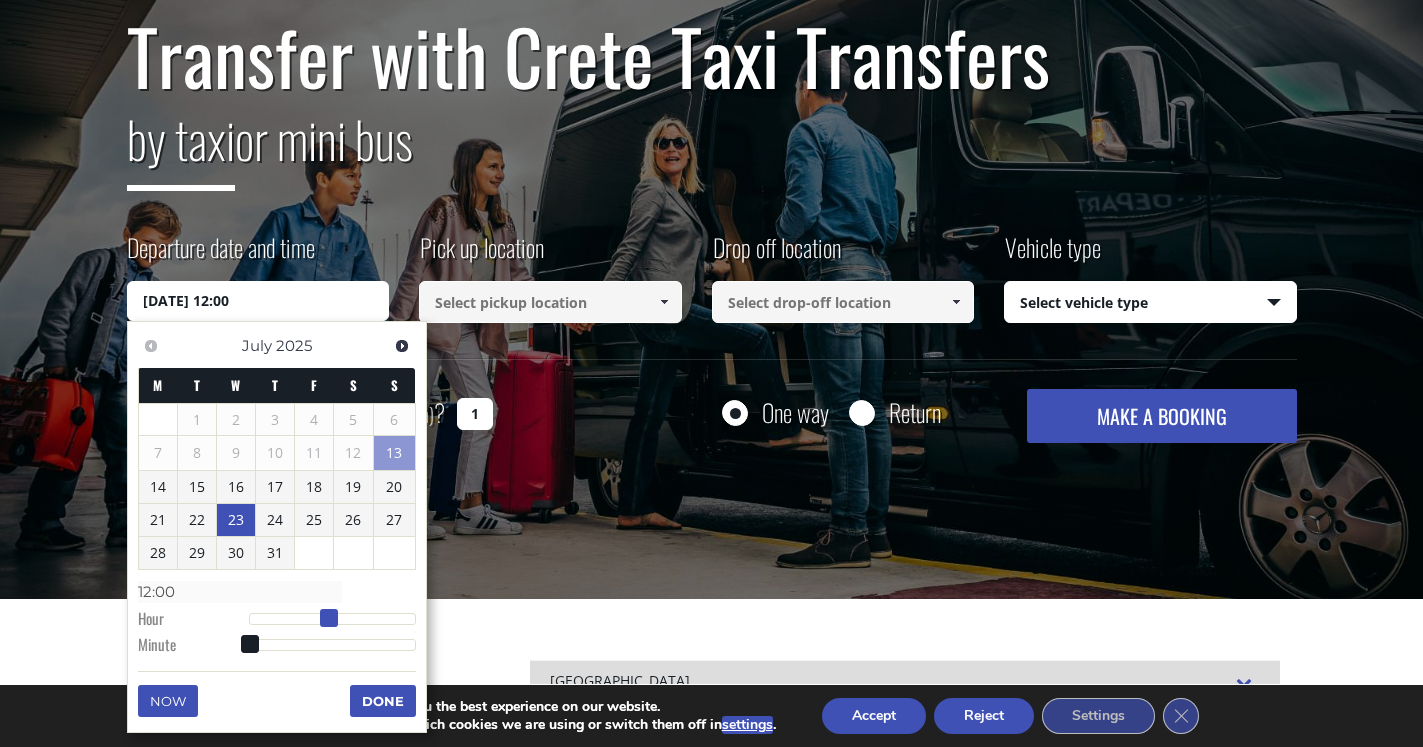 type on "23/07/2025 13:00" 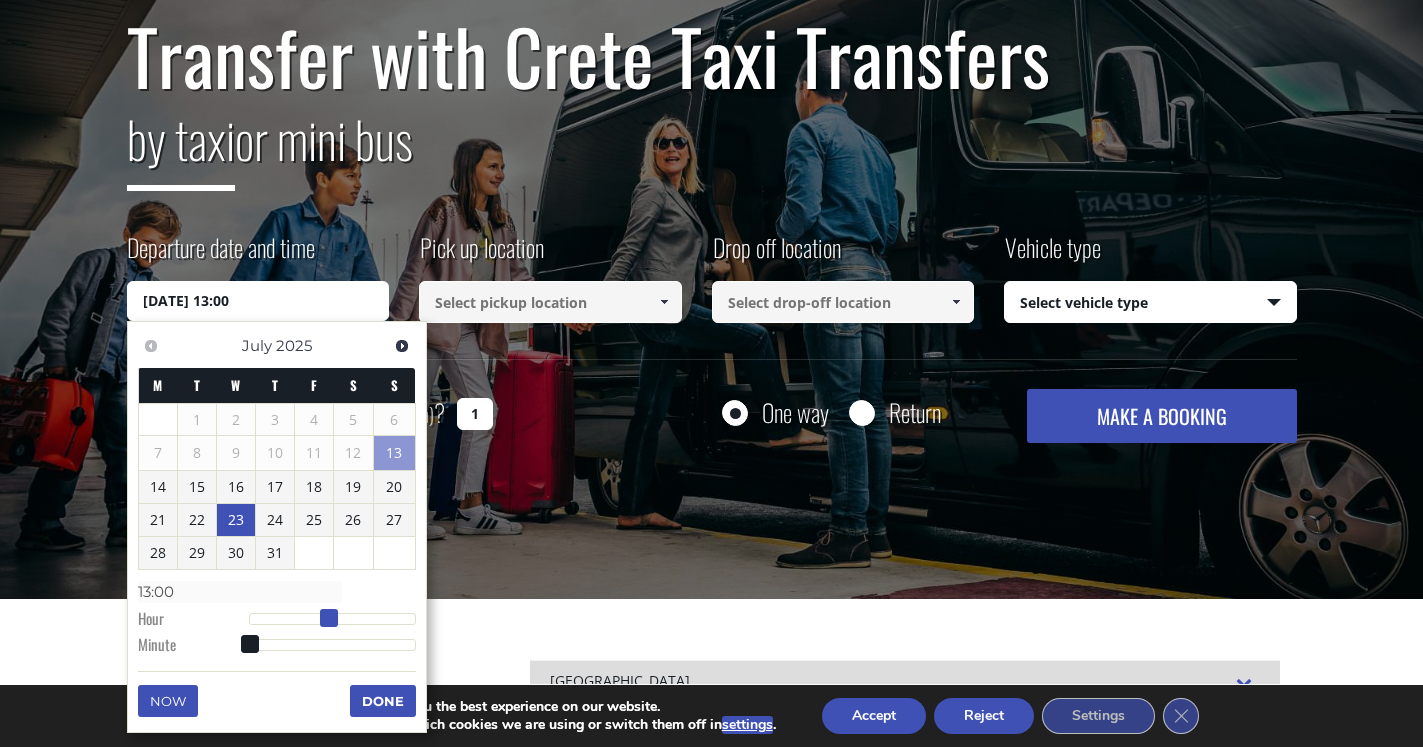 type on "23/07/2025 14:00" 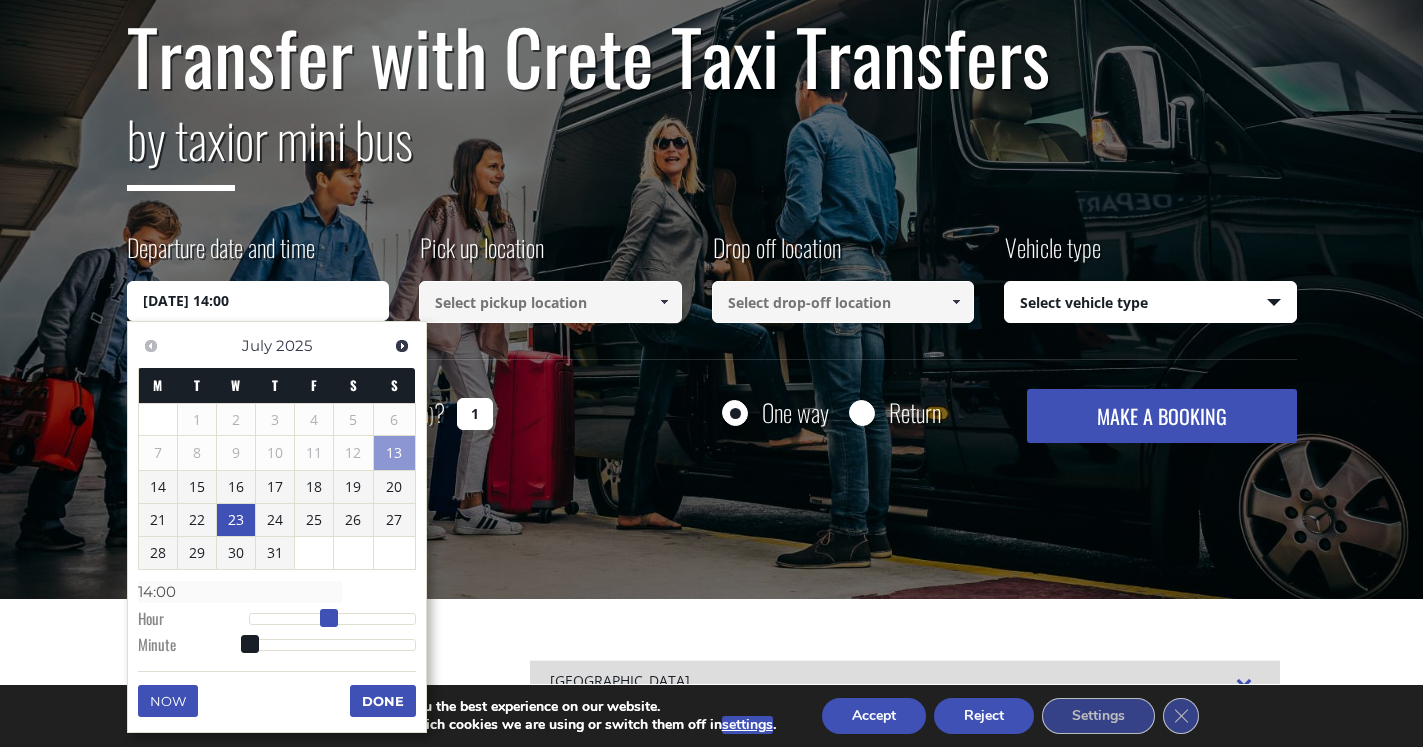 type on "23/07/2025 15:00" 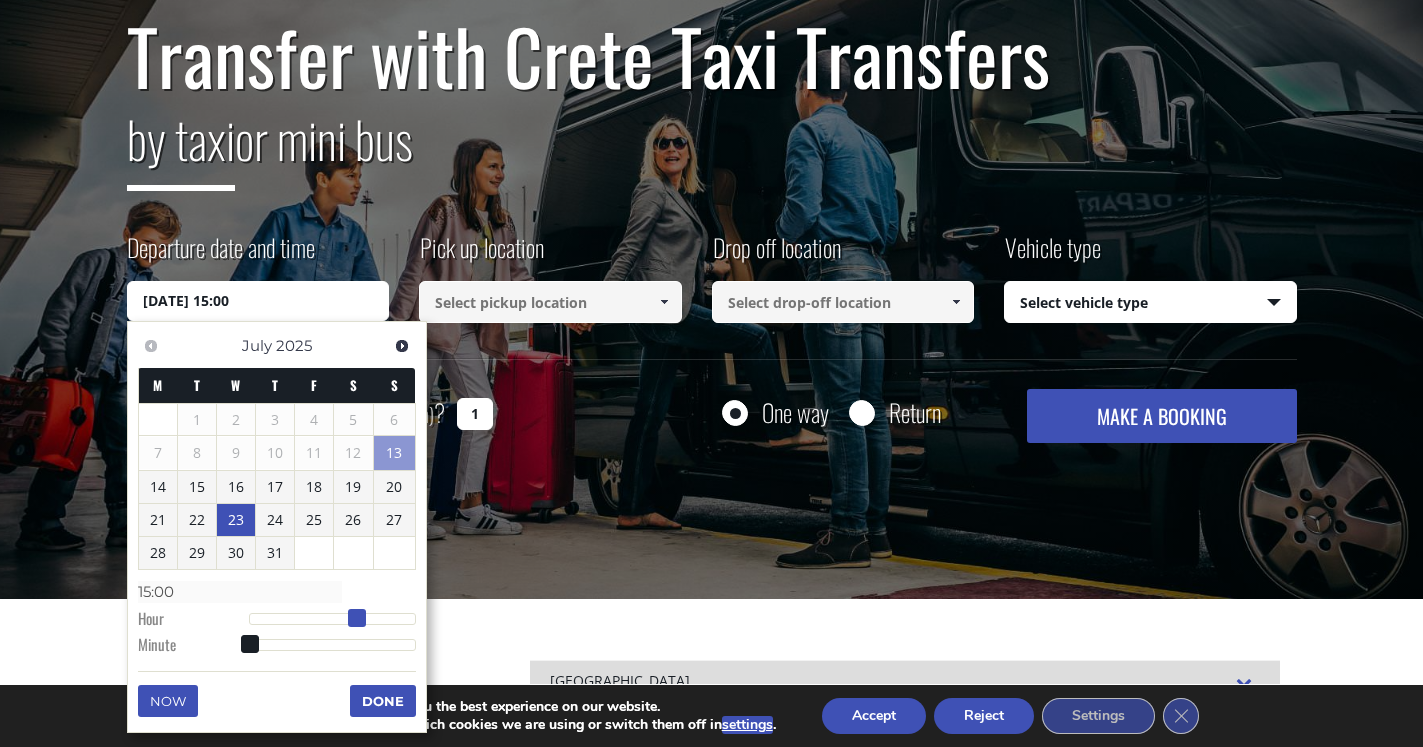 type on "23/07/2025 16:00" 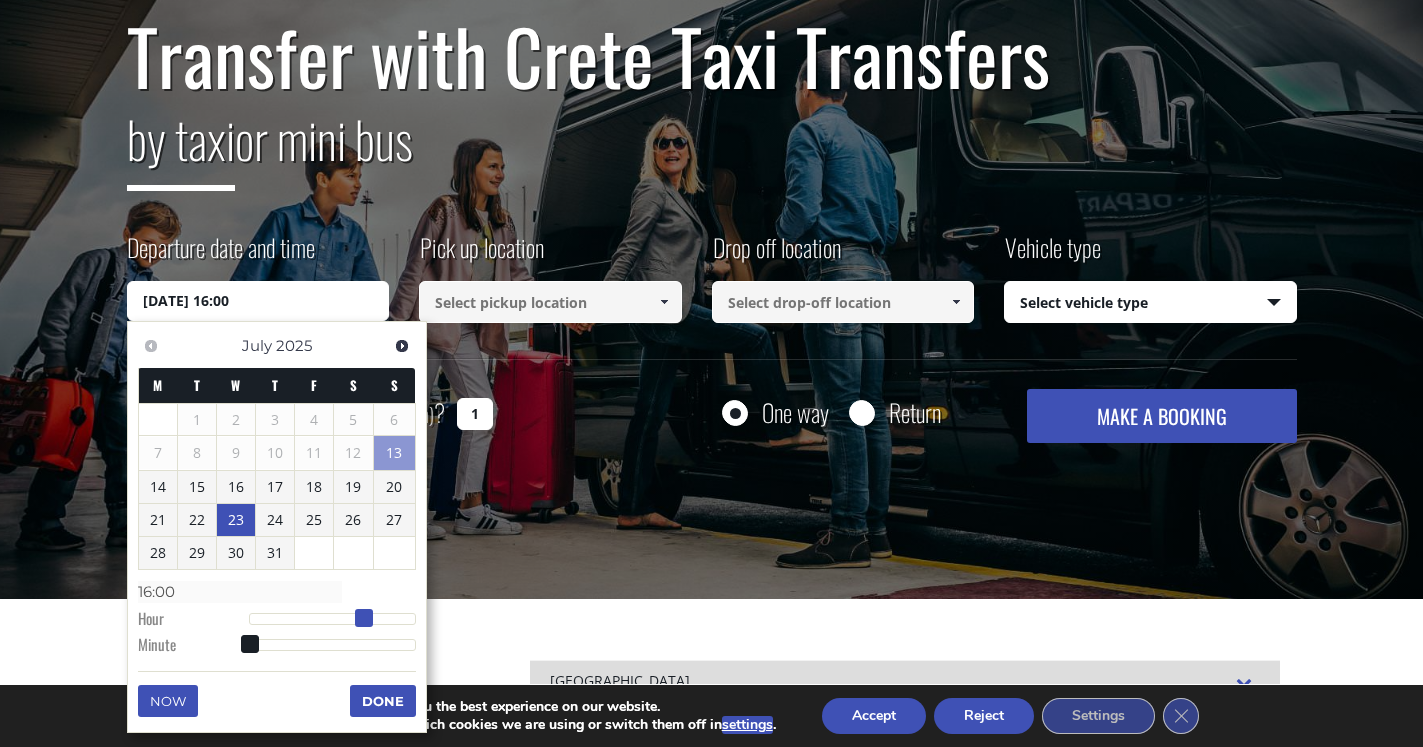 type on "23/07/2025 17:00" 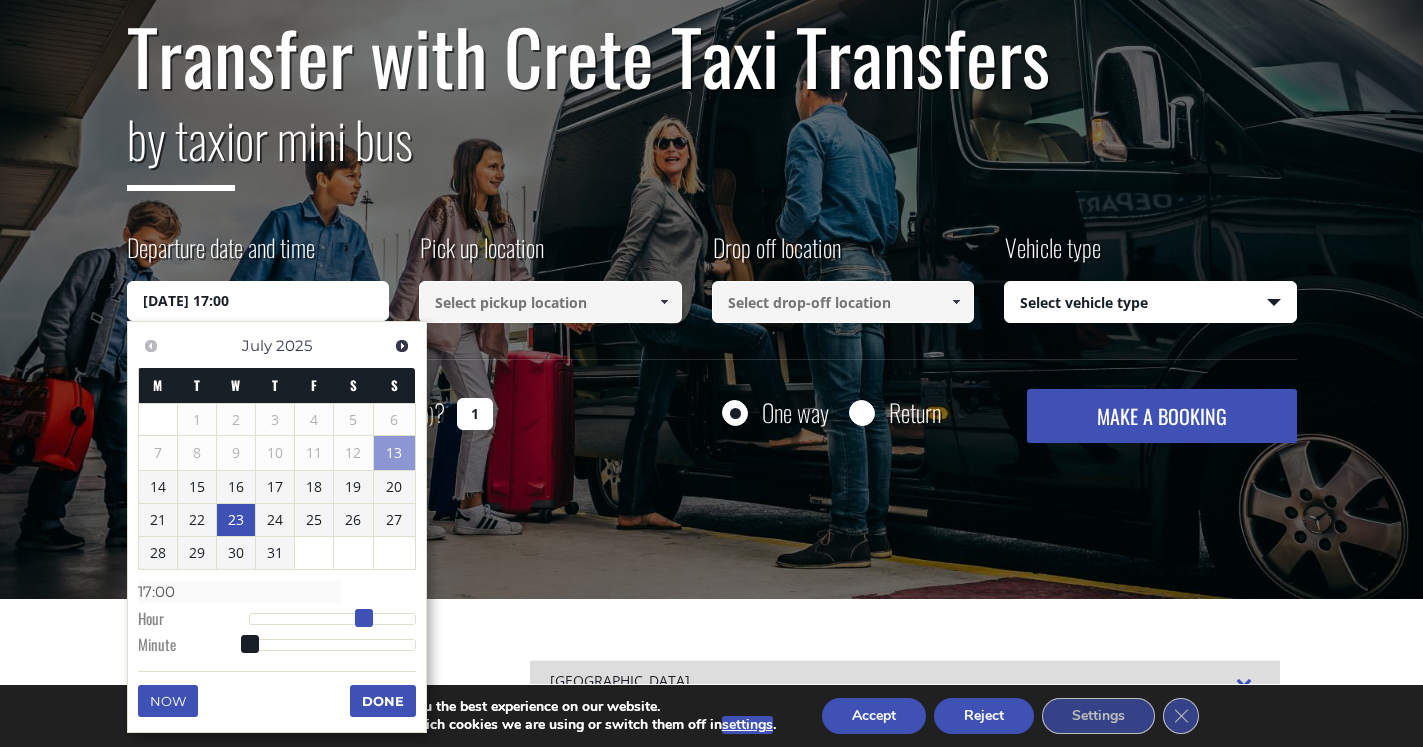 type on "23/07/2025 18:00" 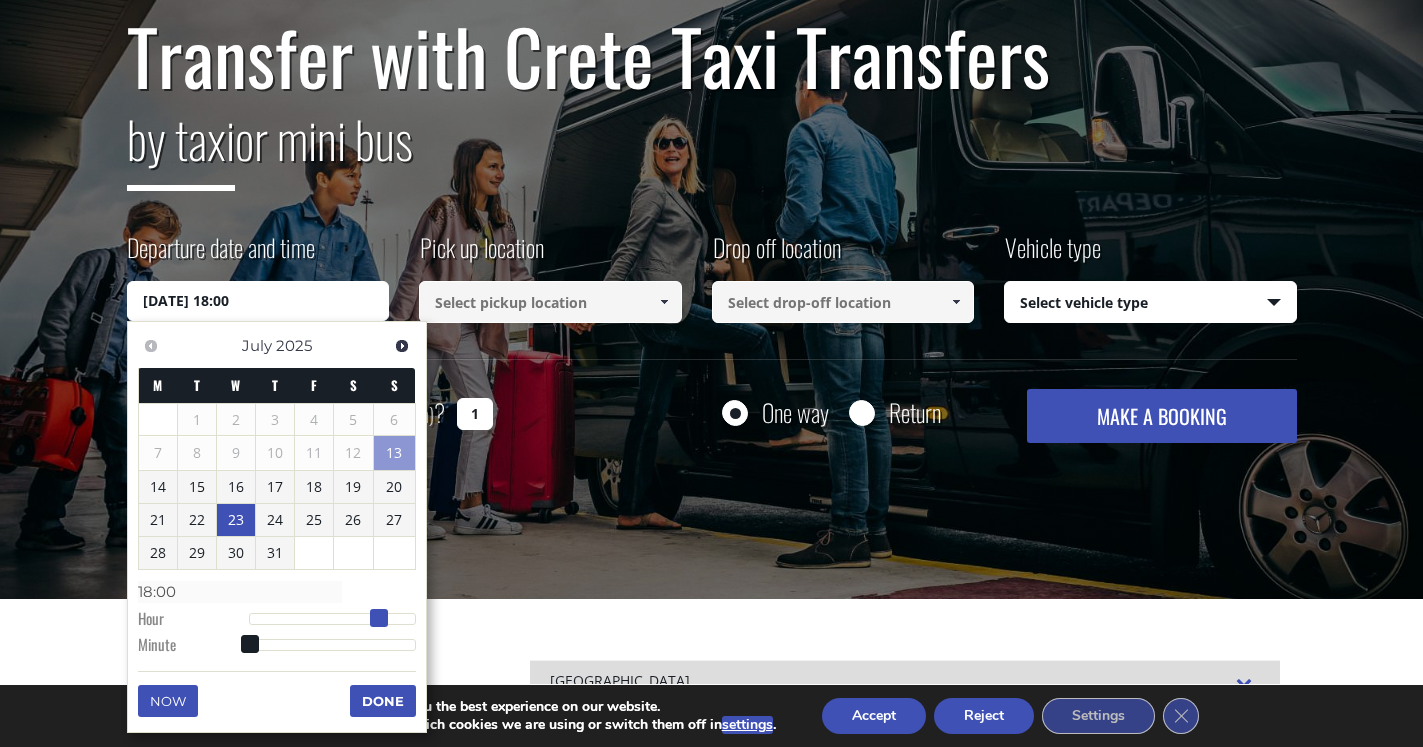 drag, startPoint x: 245, startPoint y: 617, endPoint x: 373, endPoint y: 616, distance: 128.0039 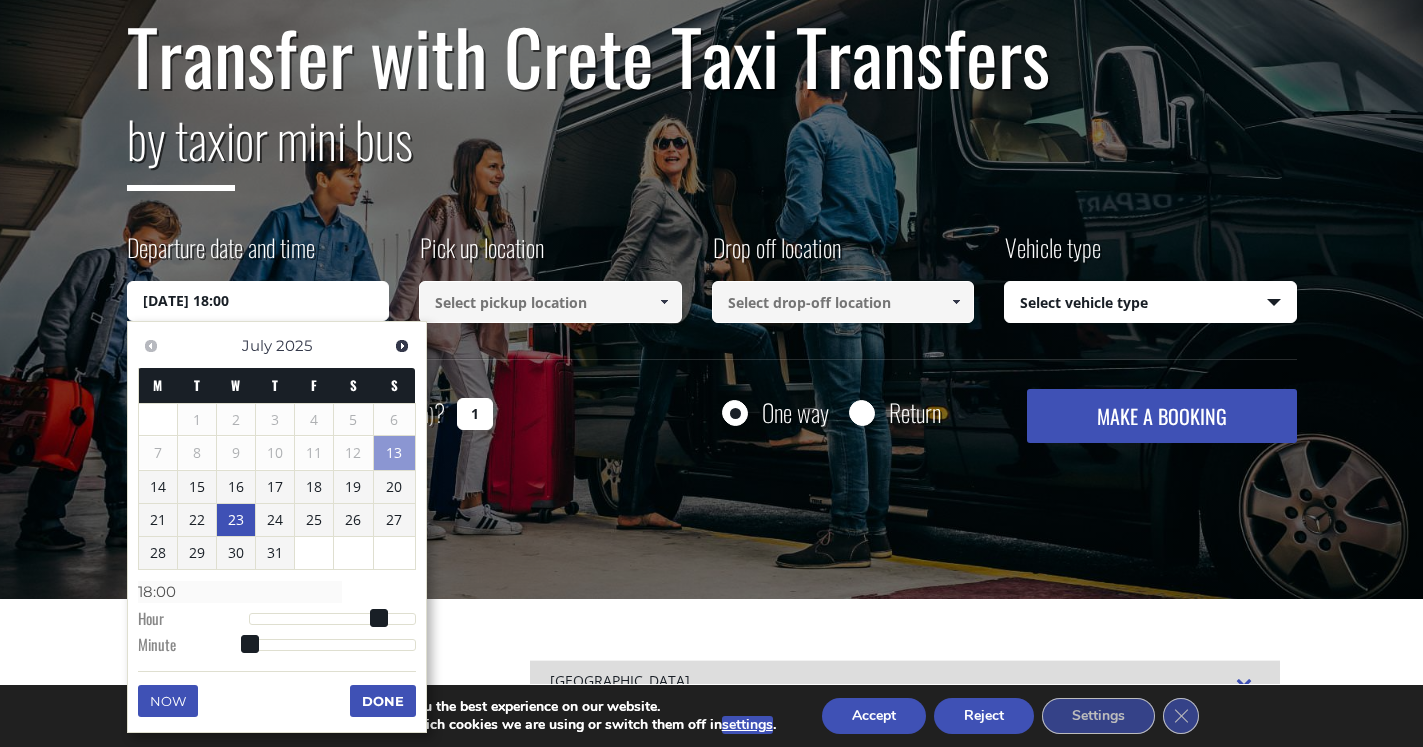 click on "Done" at bounding box center (383, 701) 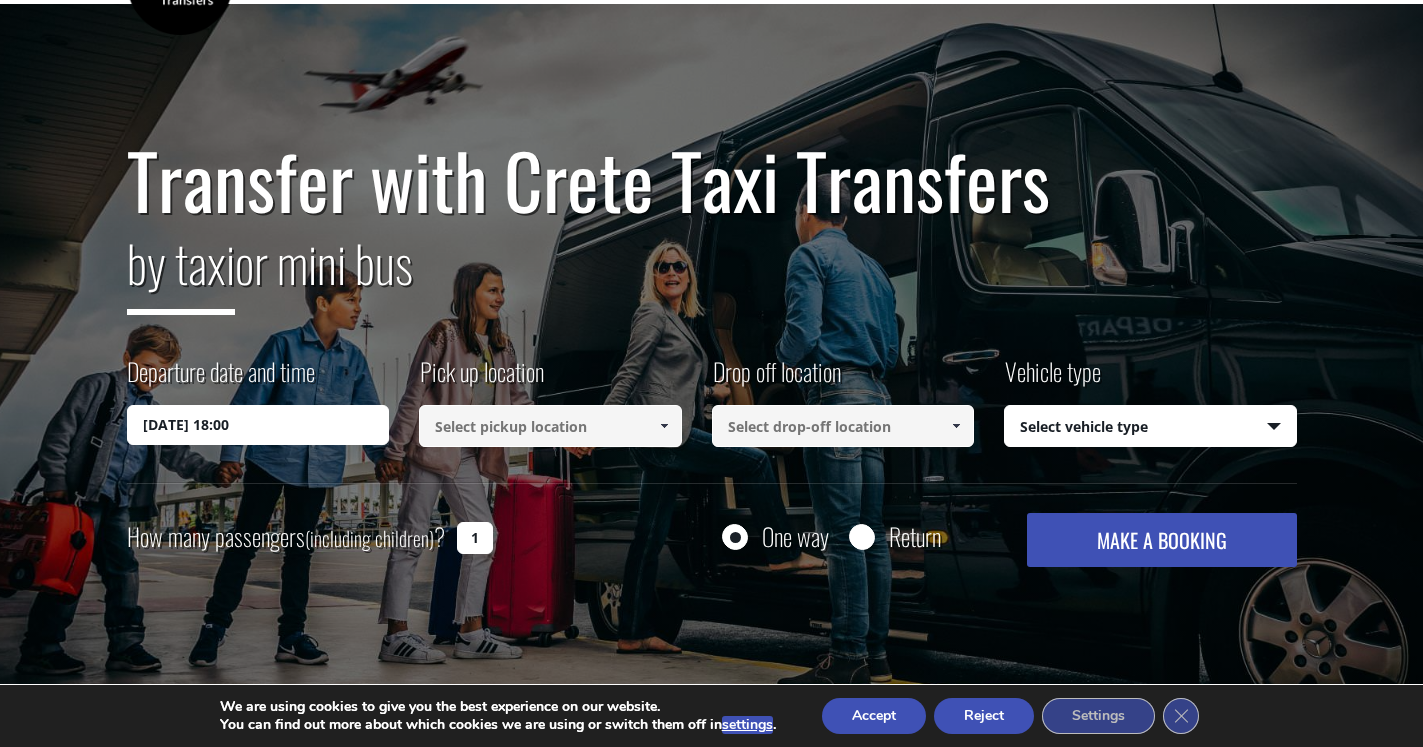 scroll, scrollTop: 100, scrollLeft: 0, axis: vertical 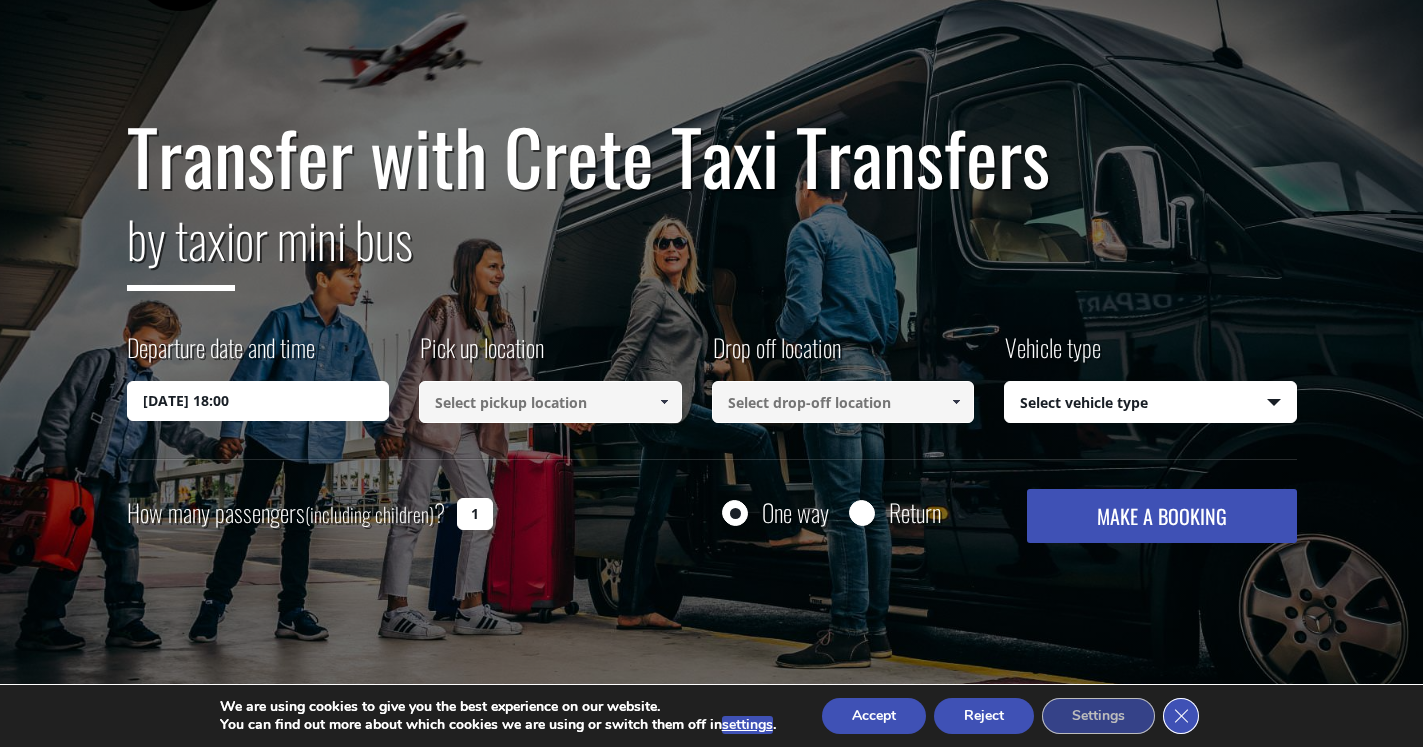 click on "Close GDPR Cookie Banner" at bounding box center [1181, 716] 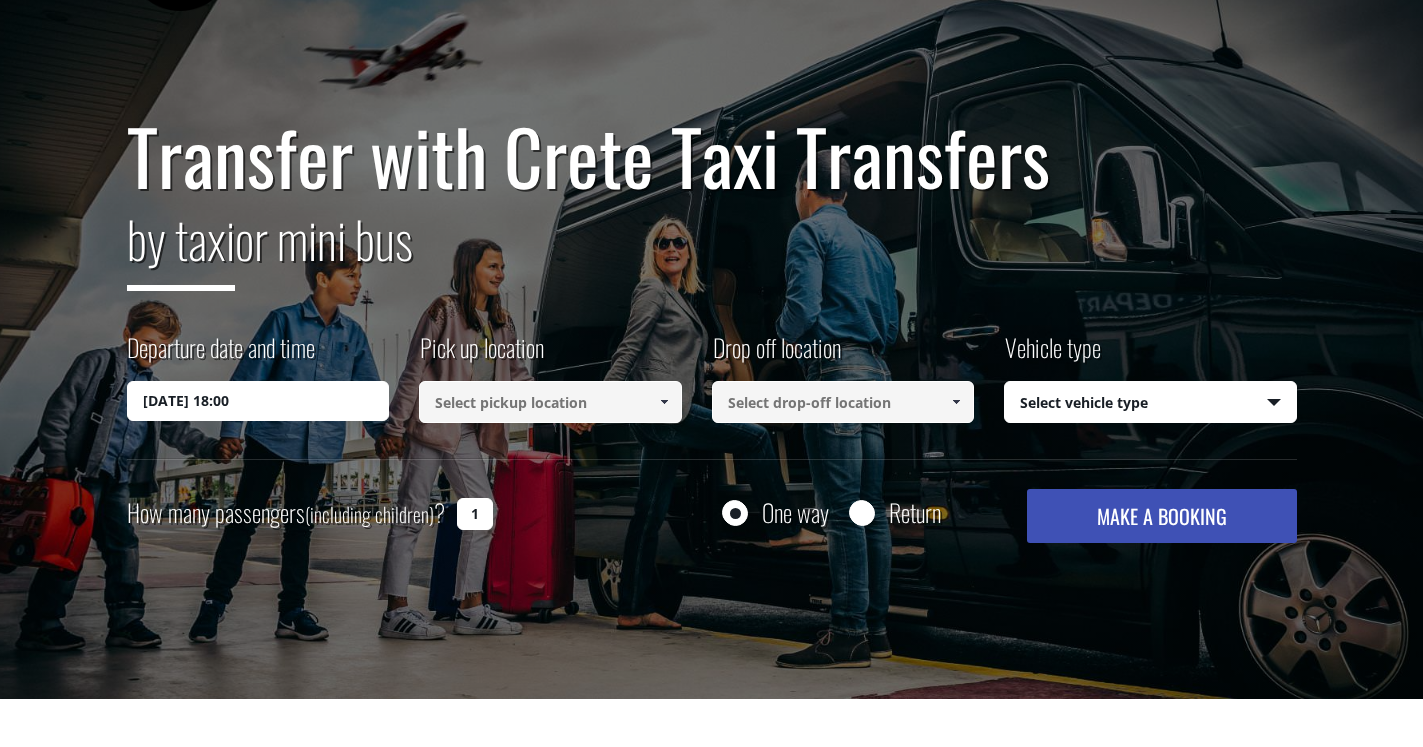 click on "Return" at bounding box center (861, 514) 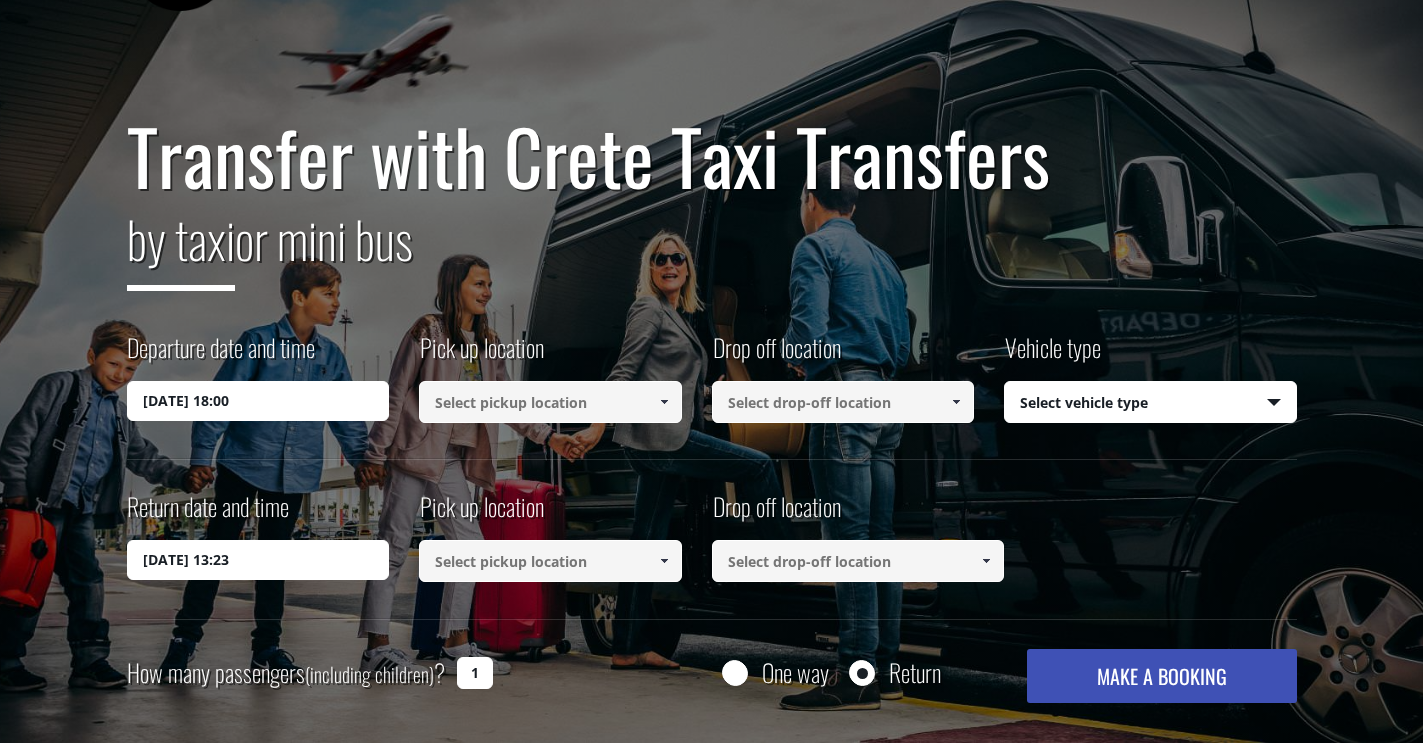 click at bounding box center [550, 402] 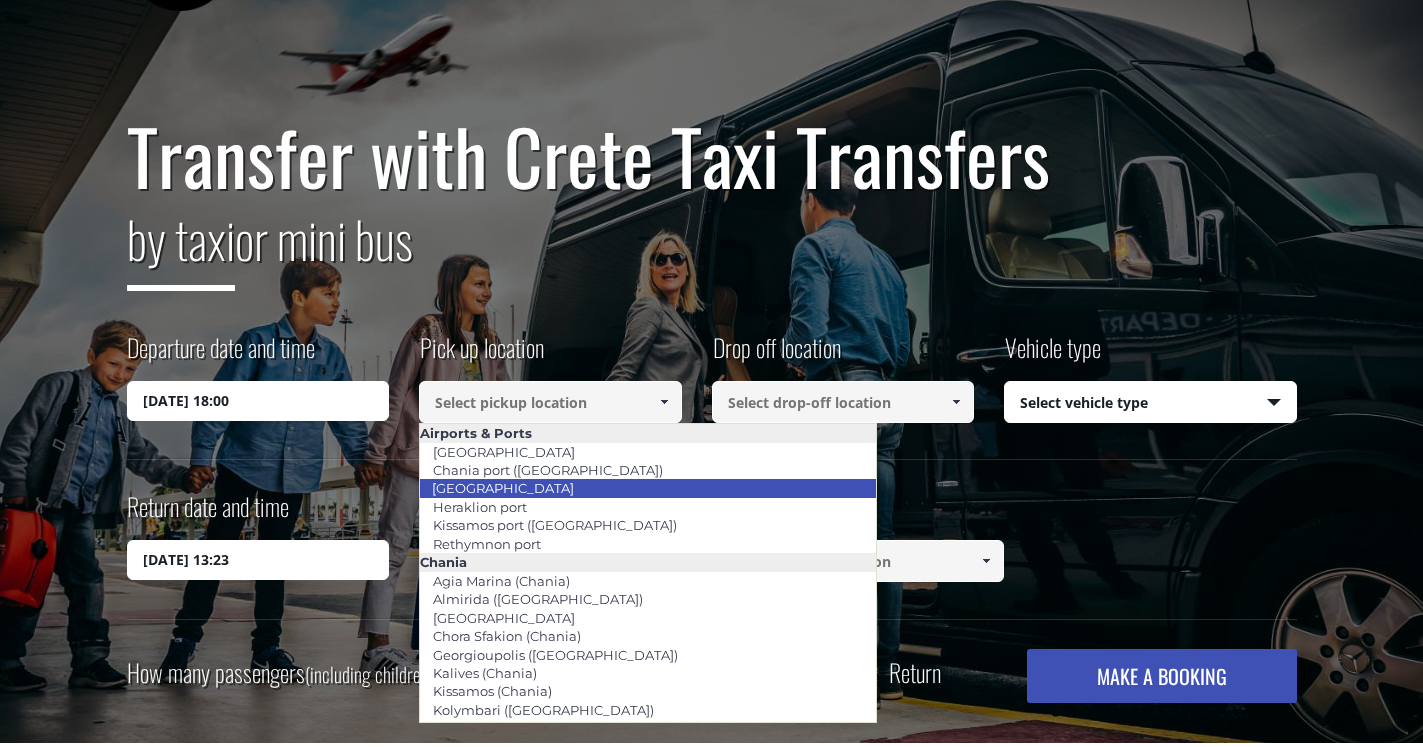 click on "[GEOGRAPHIC_DATA]" at bounding box center (648, 488) 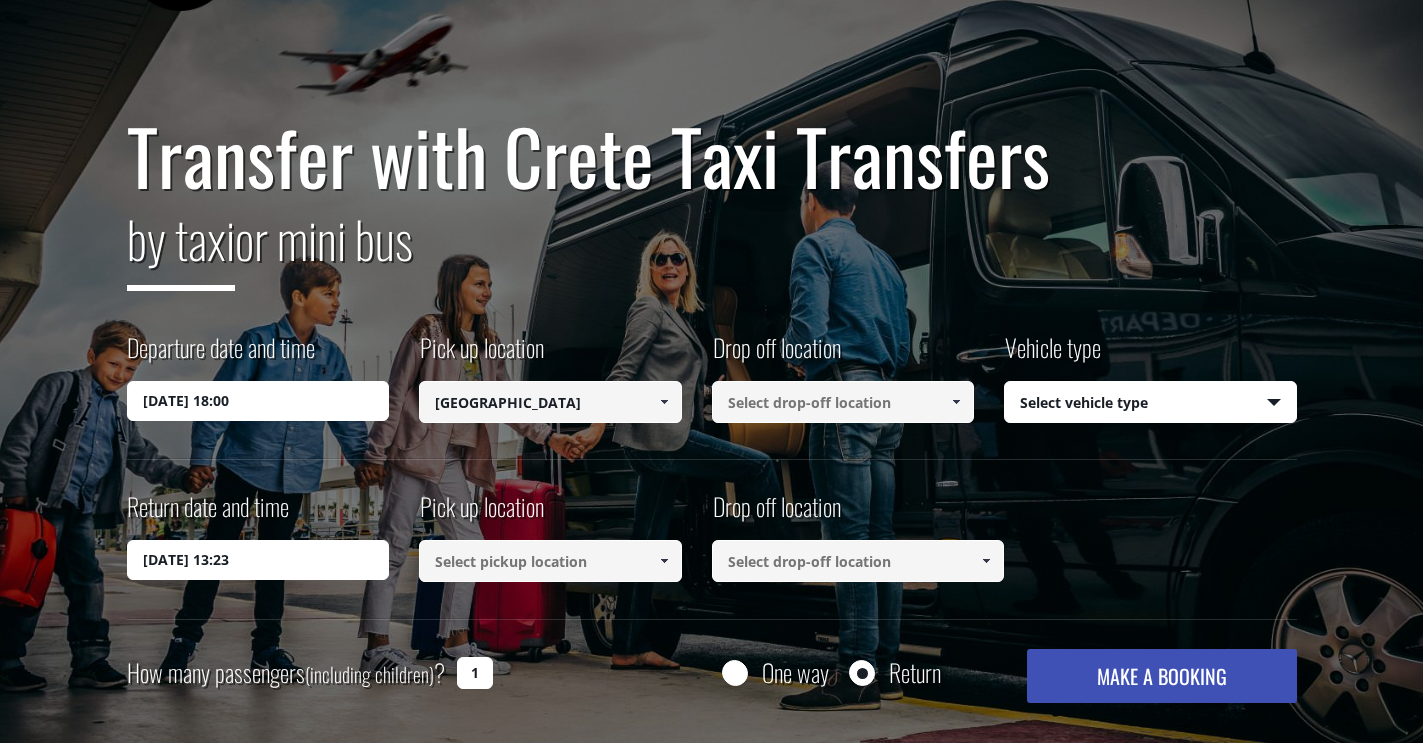 type on "[GEOGRAPHIC_DATA]" 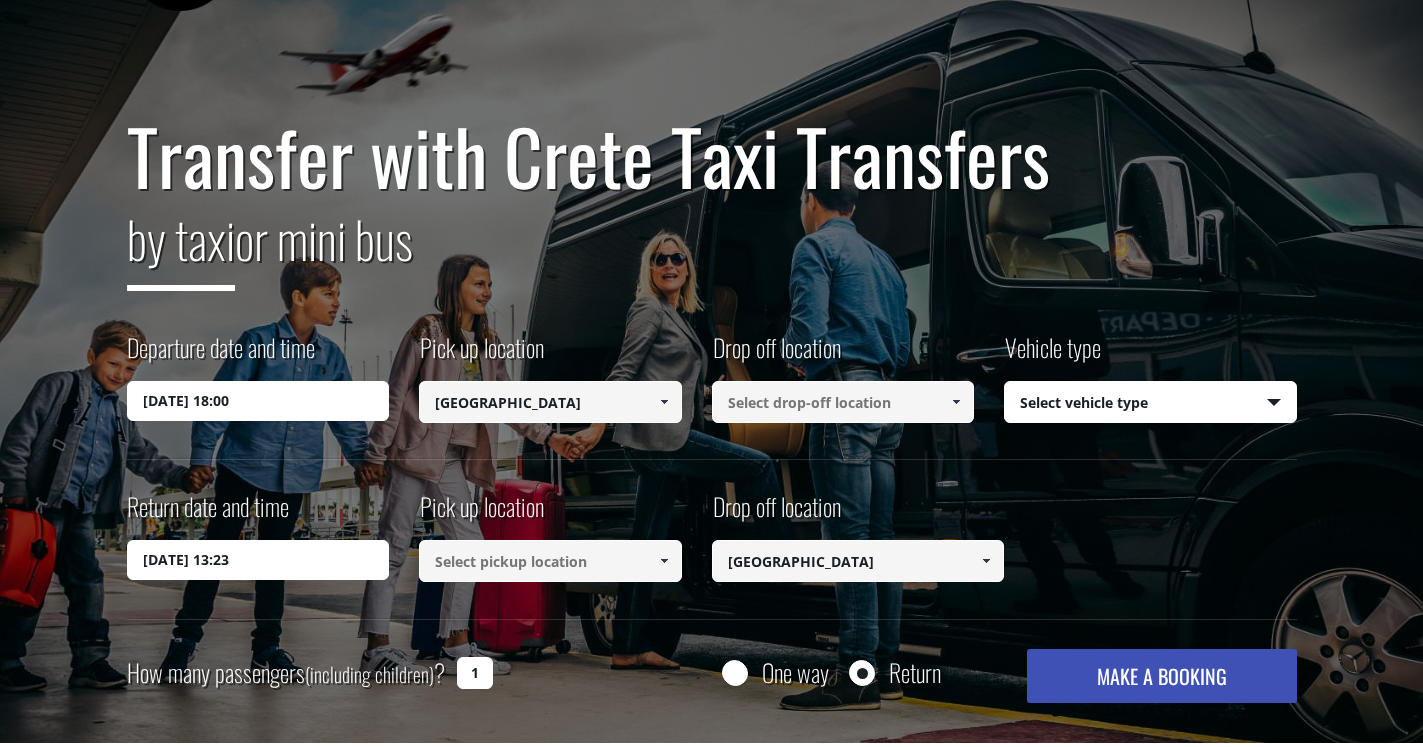 click at bounding box center (843, 402) 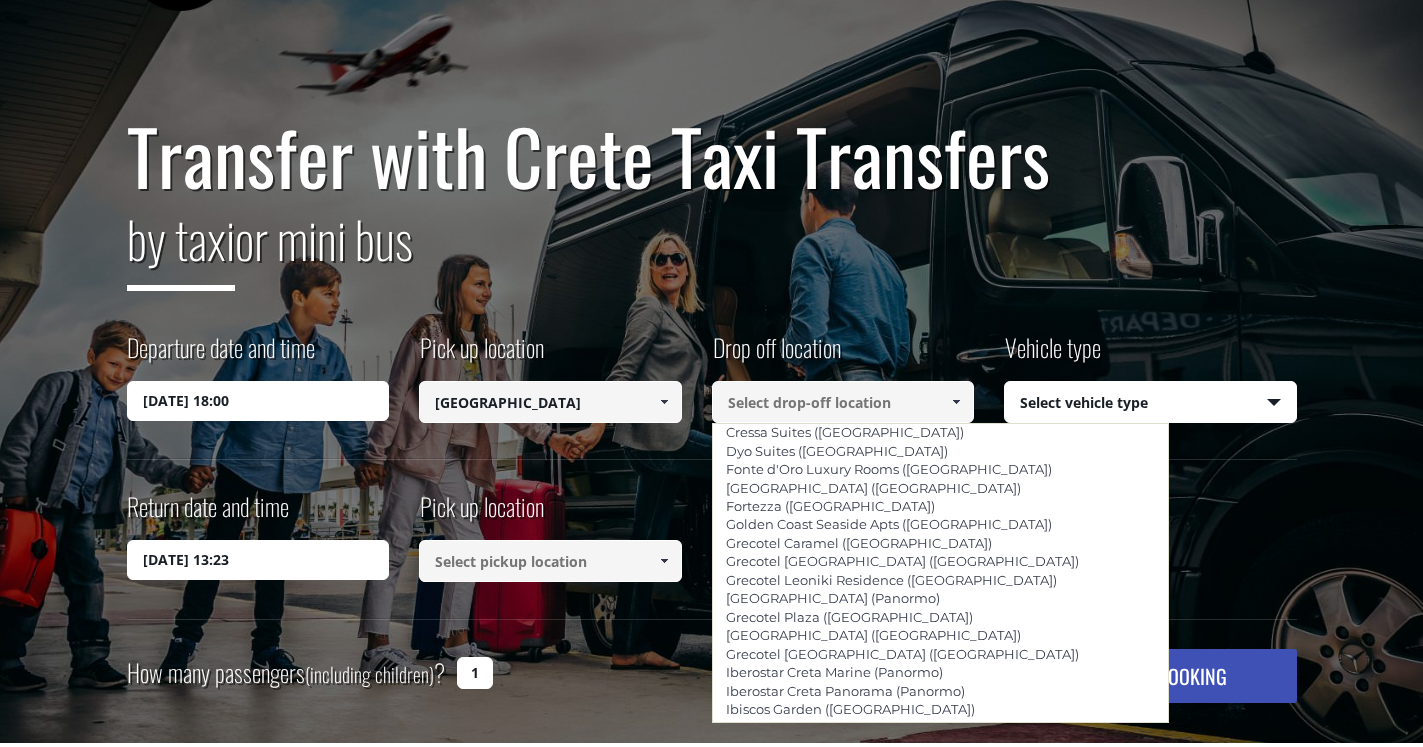 scroll, scrollTop: 3900, scrollLeft: 0, axis: vertical 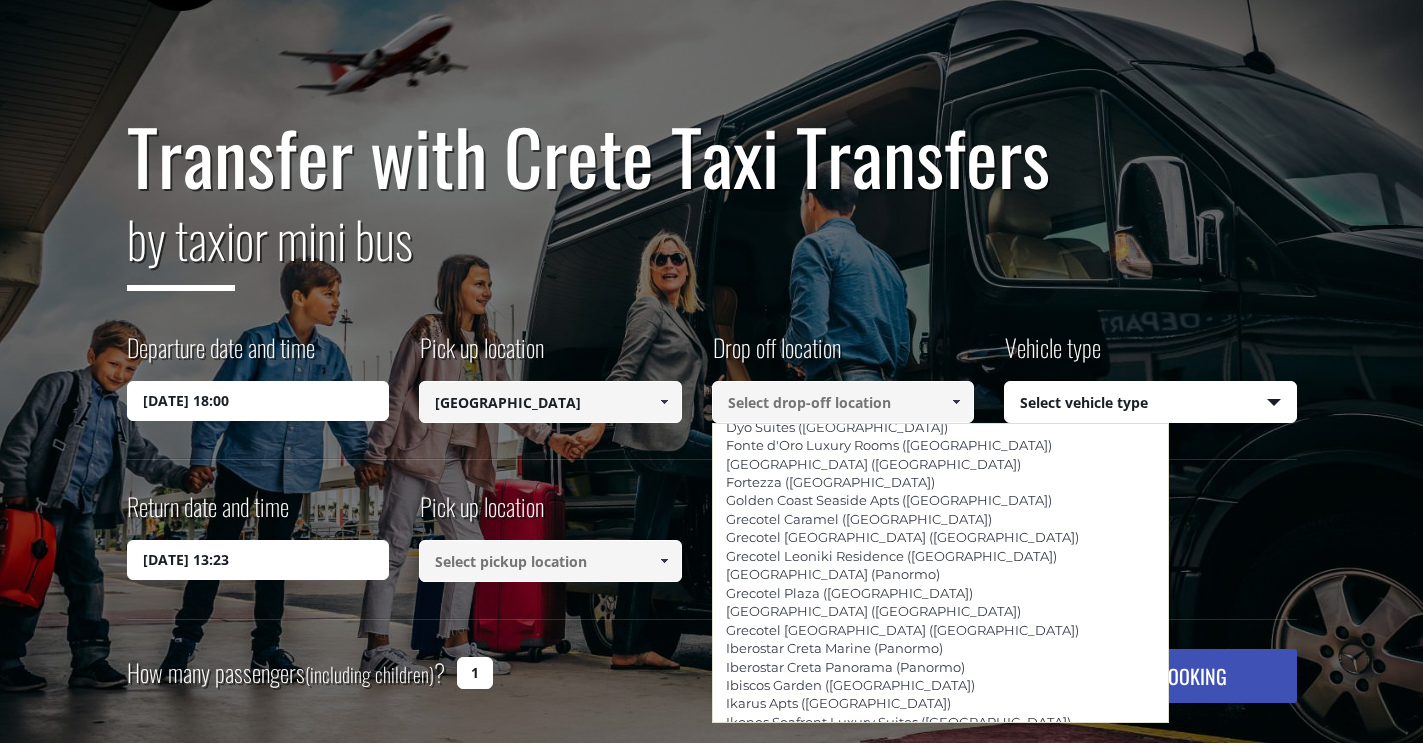 click on "Minos Mare Royal ([GEOGRAPHIC_DATA], [GEOGRAPHIC_DATA])" at bounding box center (932, 1128) 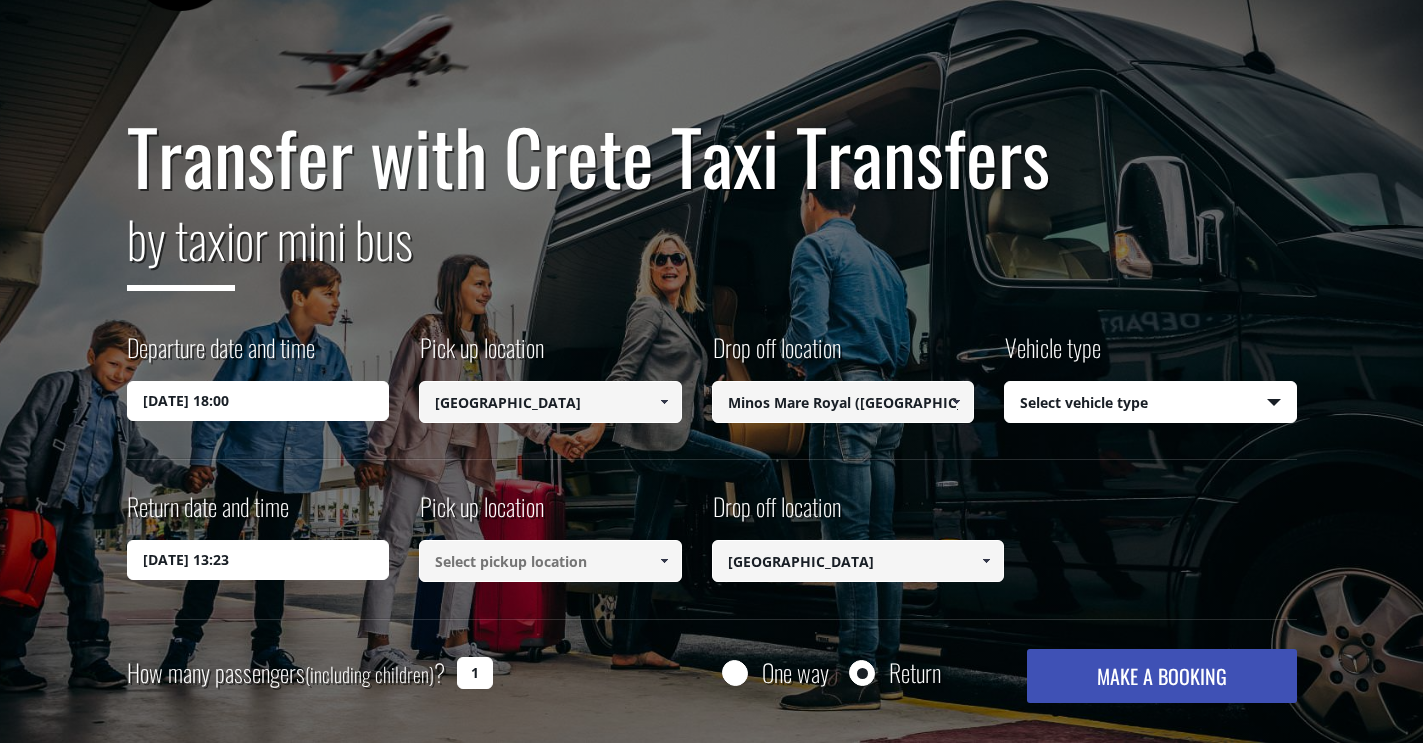 type on "Minos Mare Royal ([GEOGRAPHIC_DATA], [GEOGRAPHIC_DATA])" 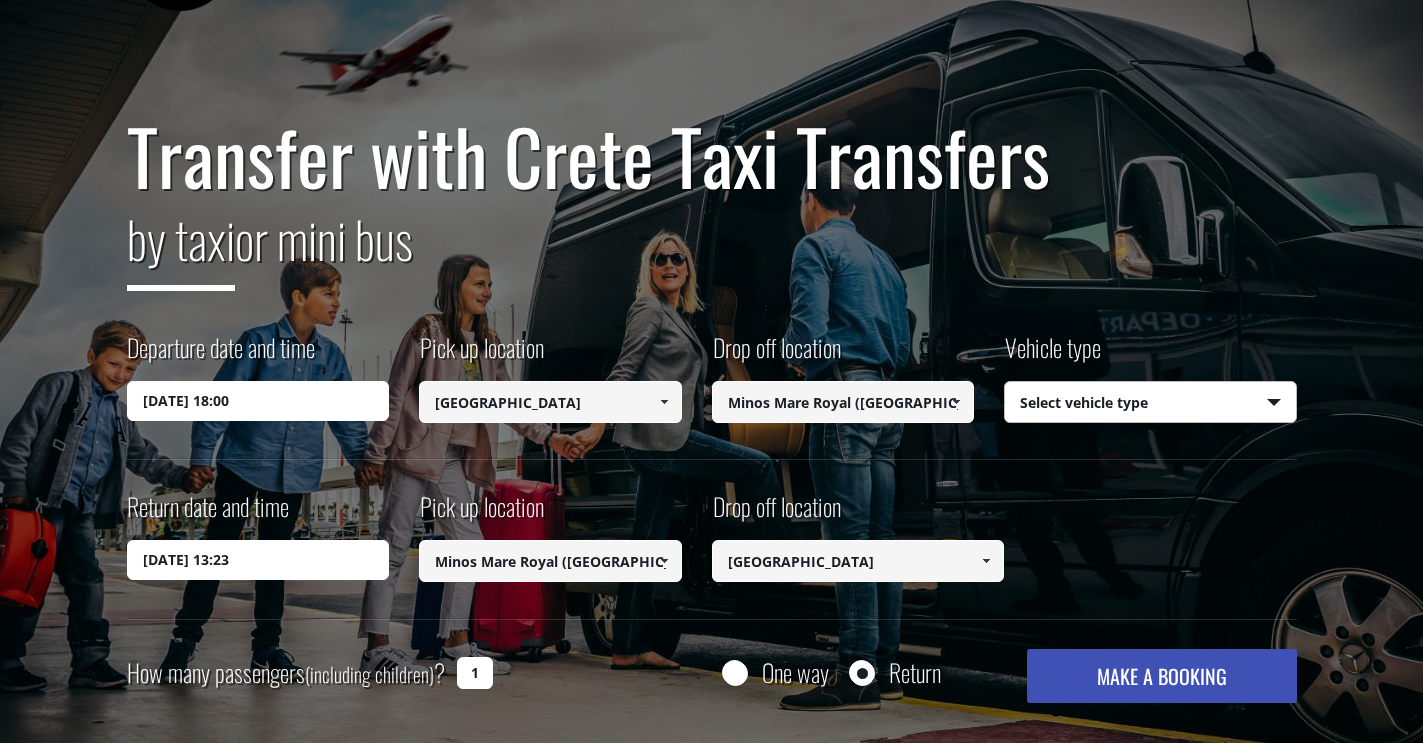 click on "Select vehicle type Taxi (4 passengers) Mercedes E Class Mini Van (7 passengers) Mercedes Vito Mini Bus (10 passengers) Mercedes Sprinter Mini Bus 16 (16 passengers) Mercedes Sprinter" at bounding box center (1150, 403) 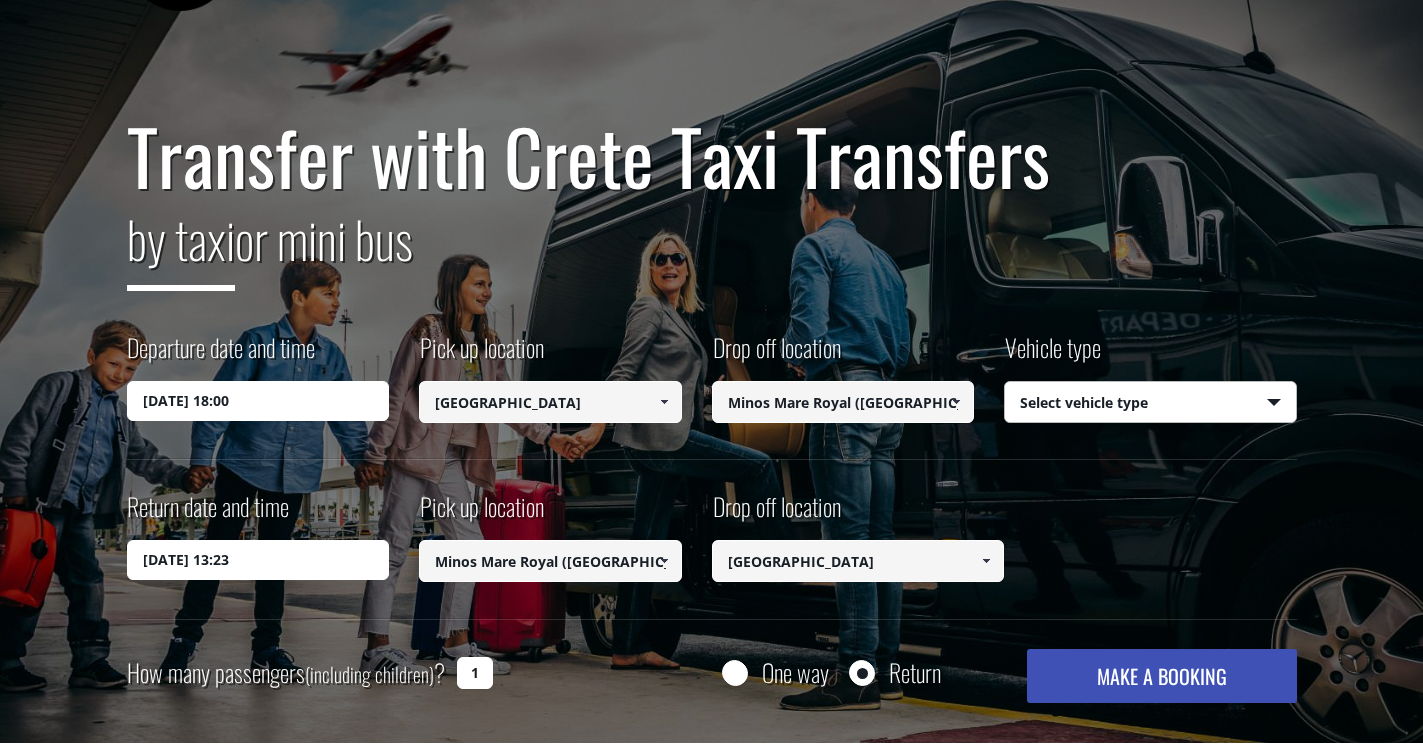 select on "540" 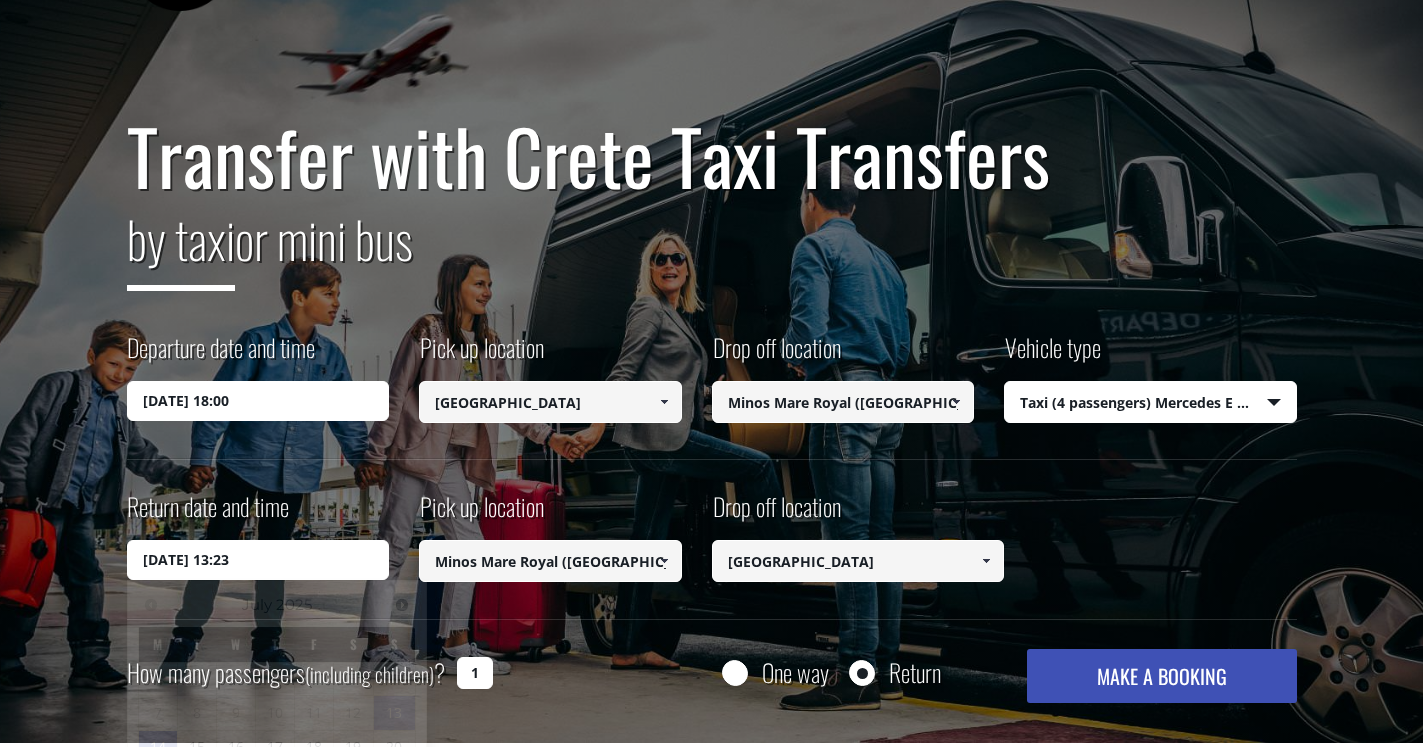 click on "14/07/2025 13:23" at bounding box center (258, 560) 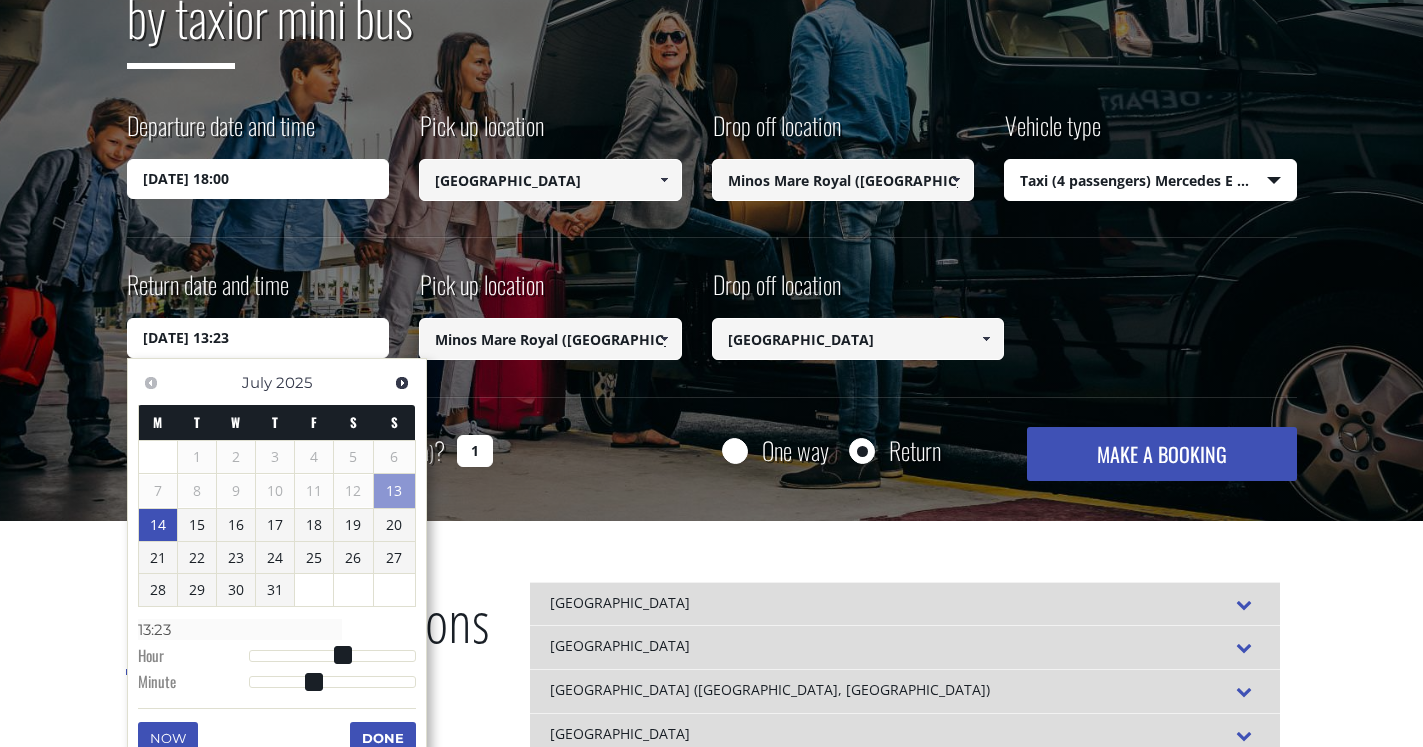 scroll, scrollTop: 500, scrollLeft: 0, axis: vertical 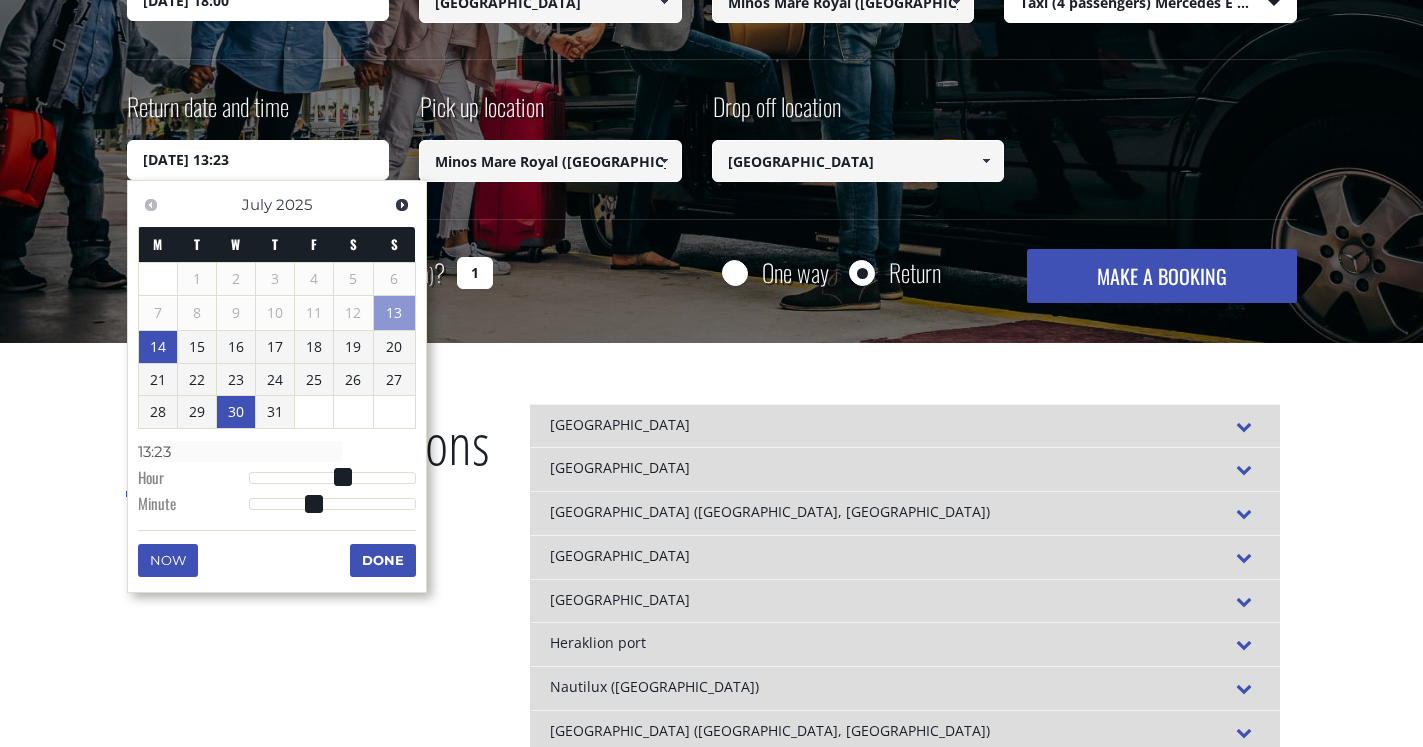 click on "30" at bounding box center (236, 412) 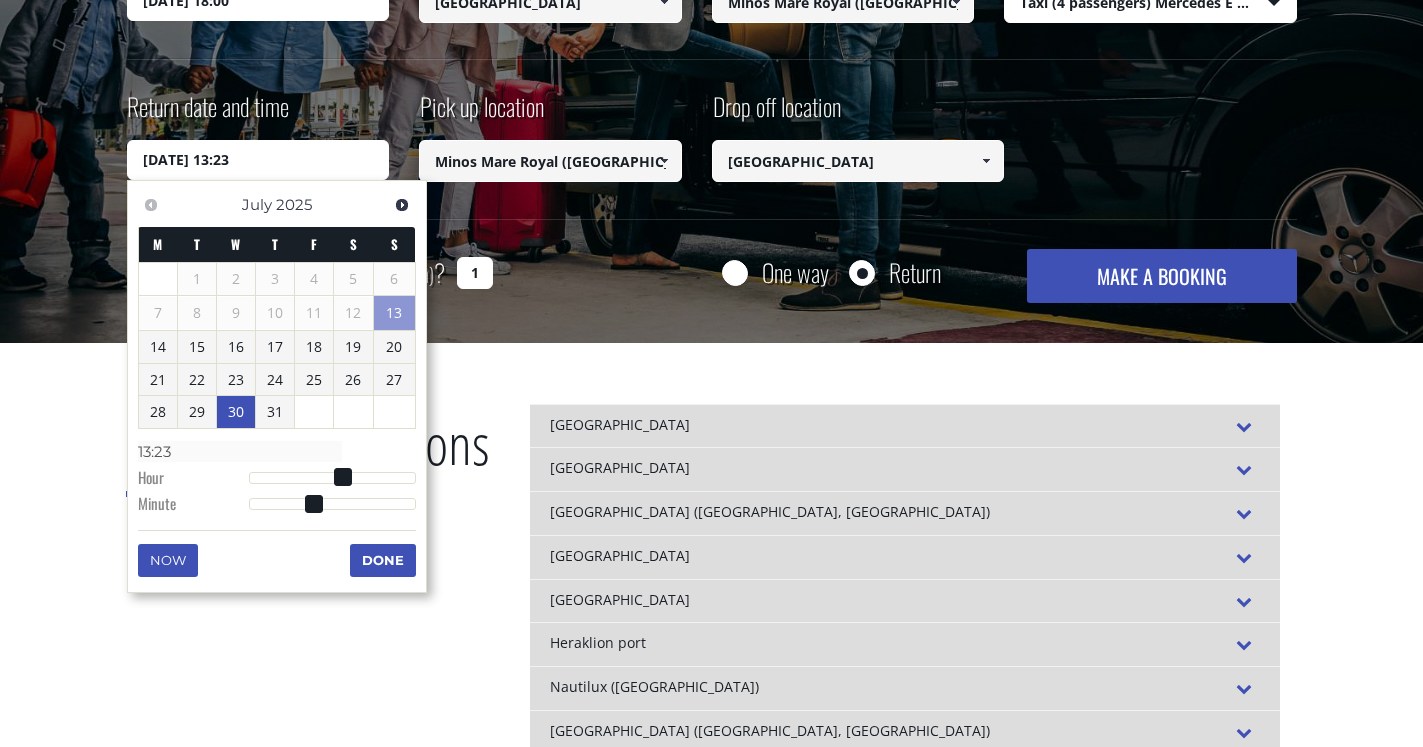 type on "30/07/2025 07:23" 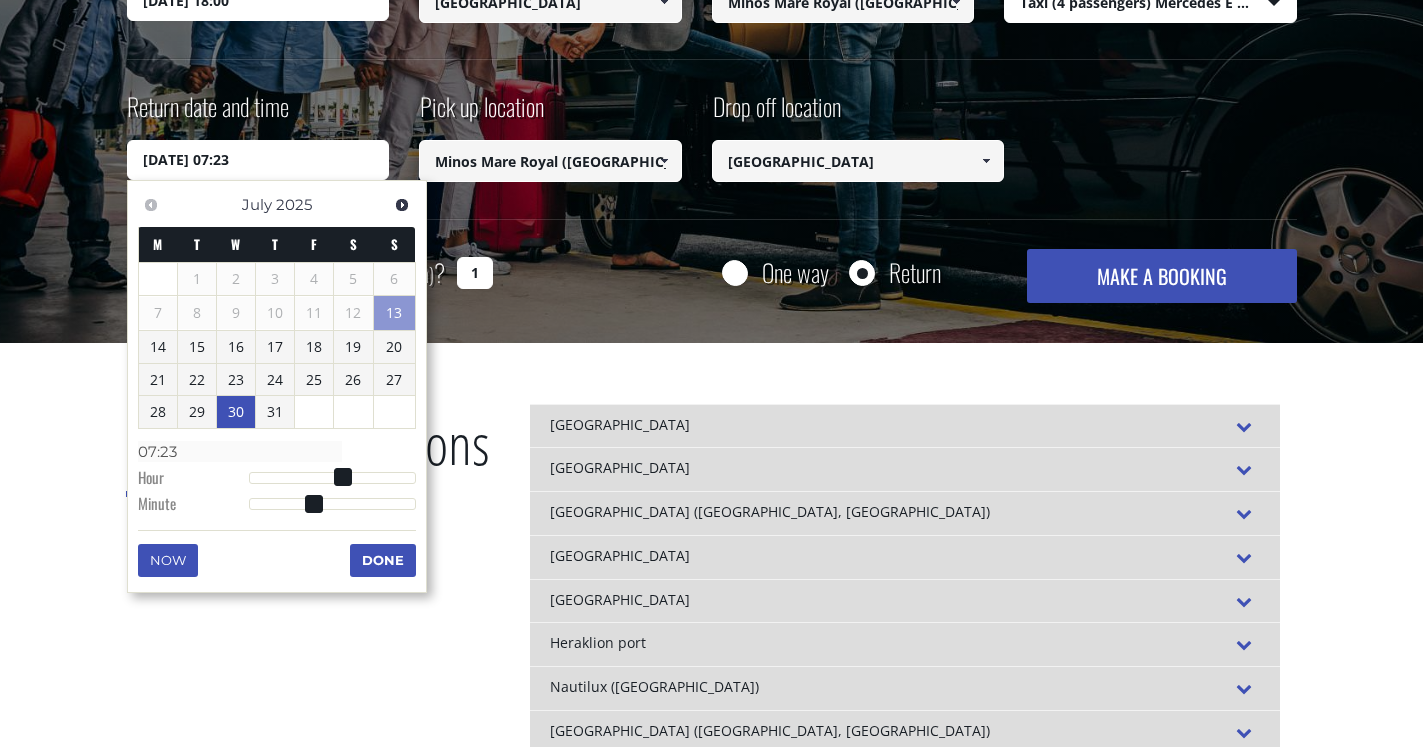 click at bounding box center [332, 478] 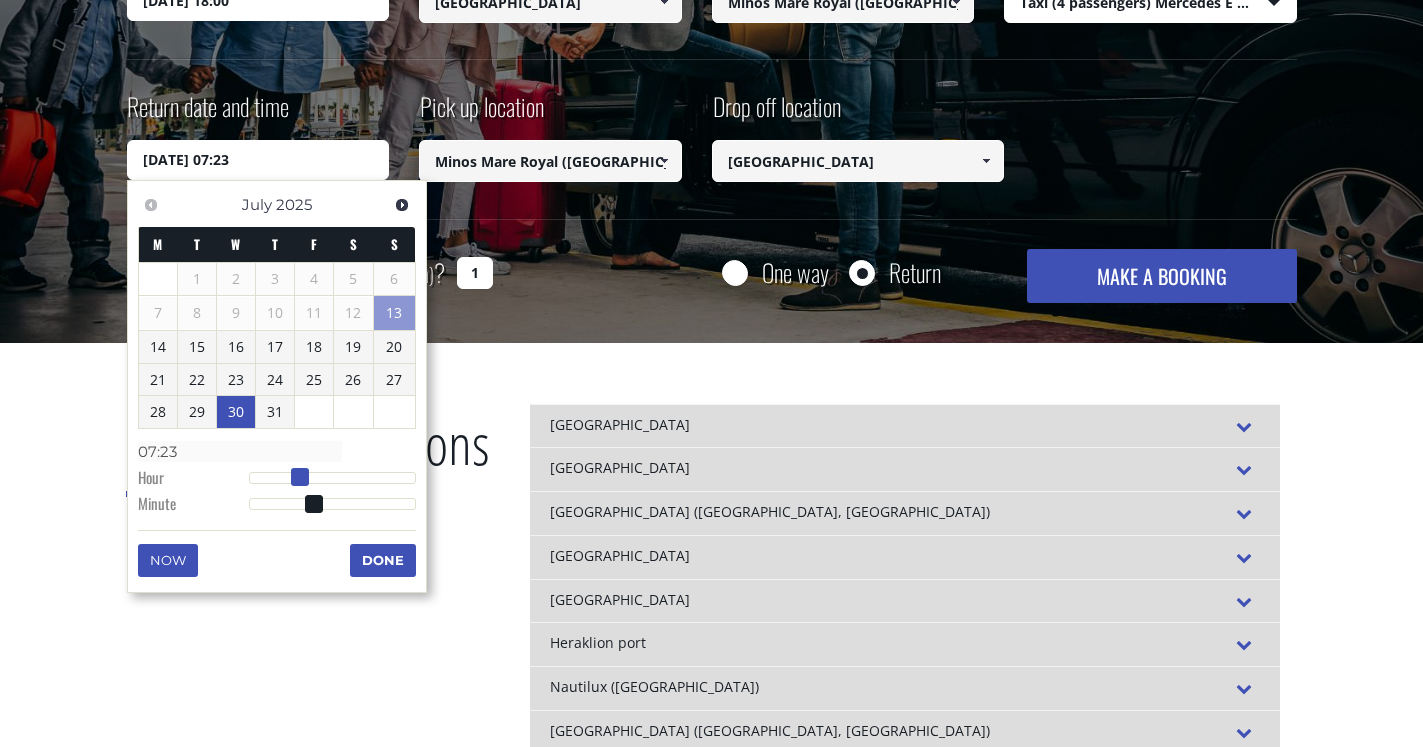 type on "30/07/2025 08:23" 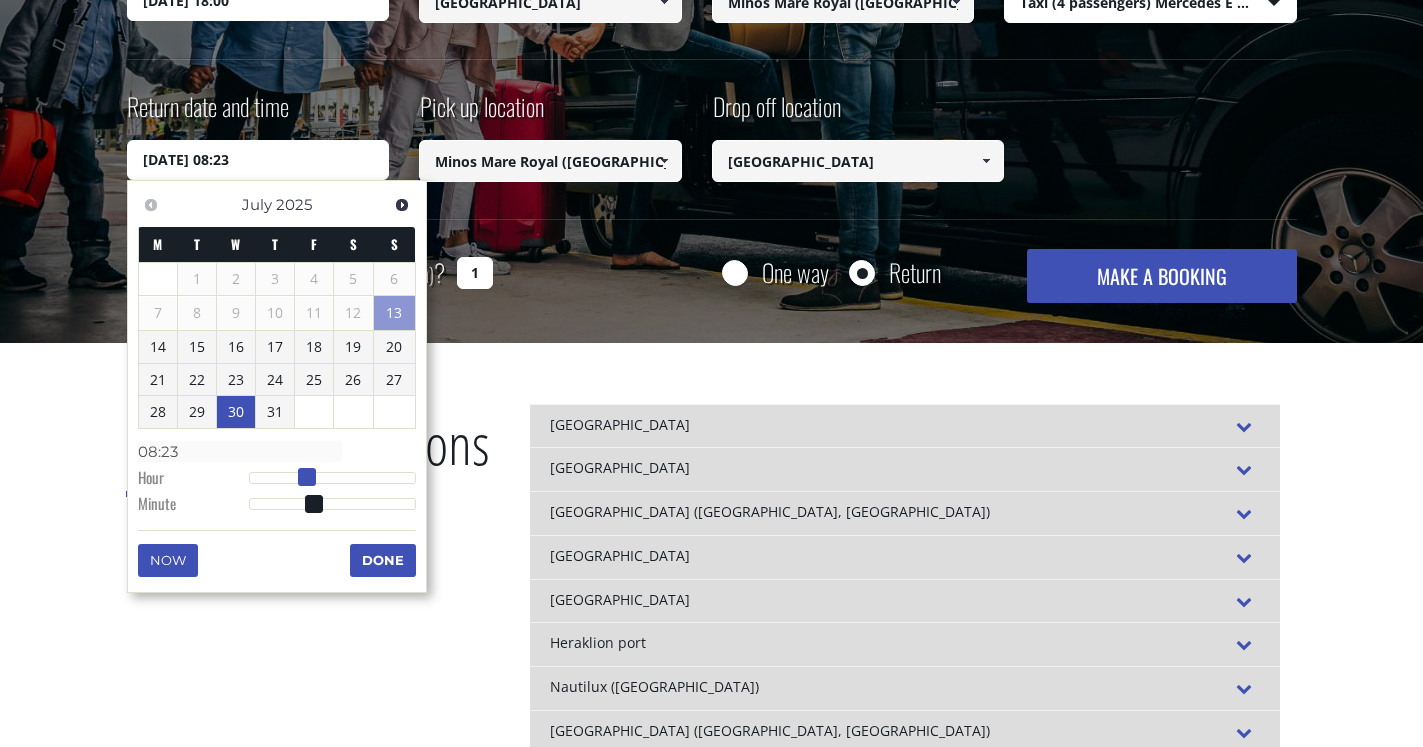 type on "30/07/2025 09:23" 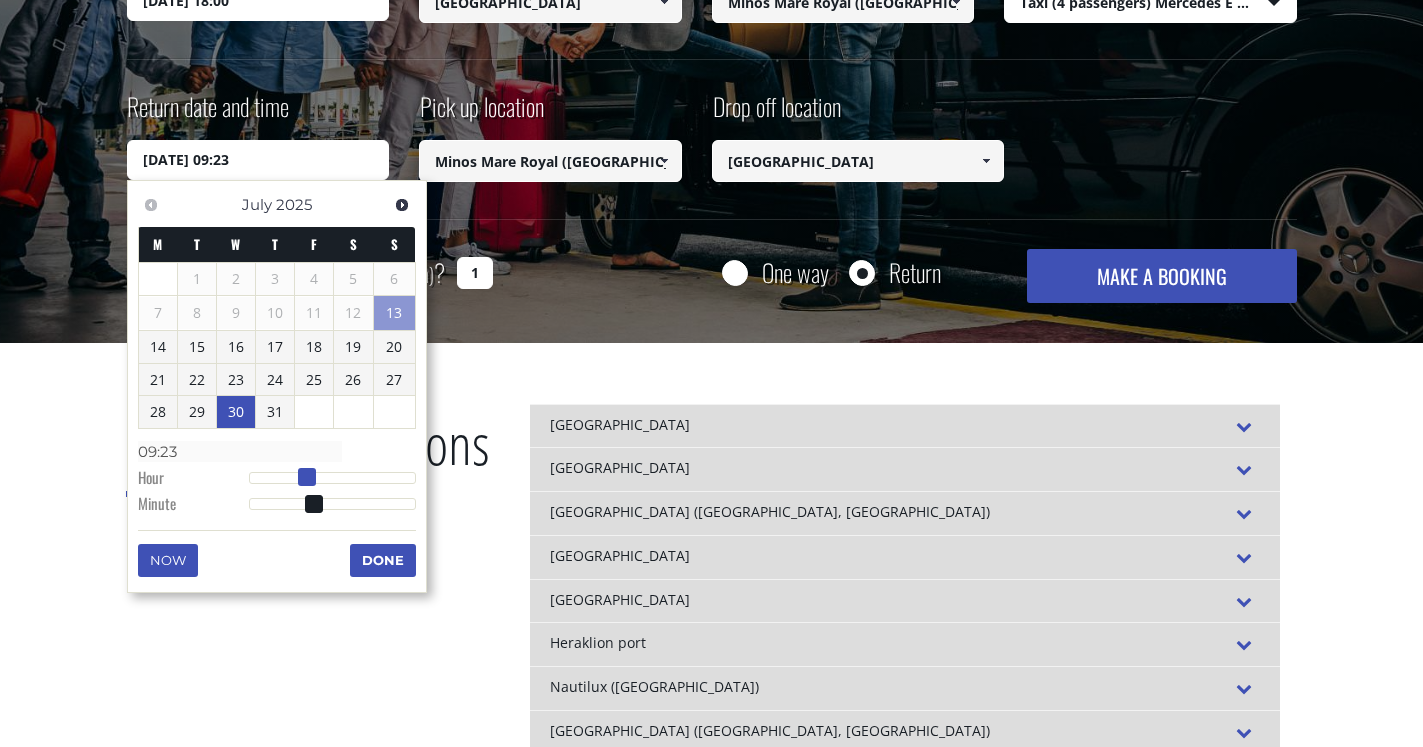 type on "30/07/2025 10:23" 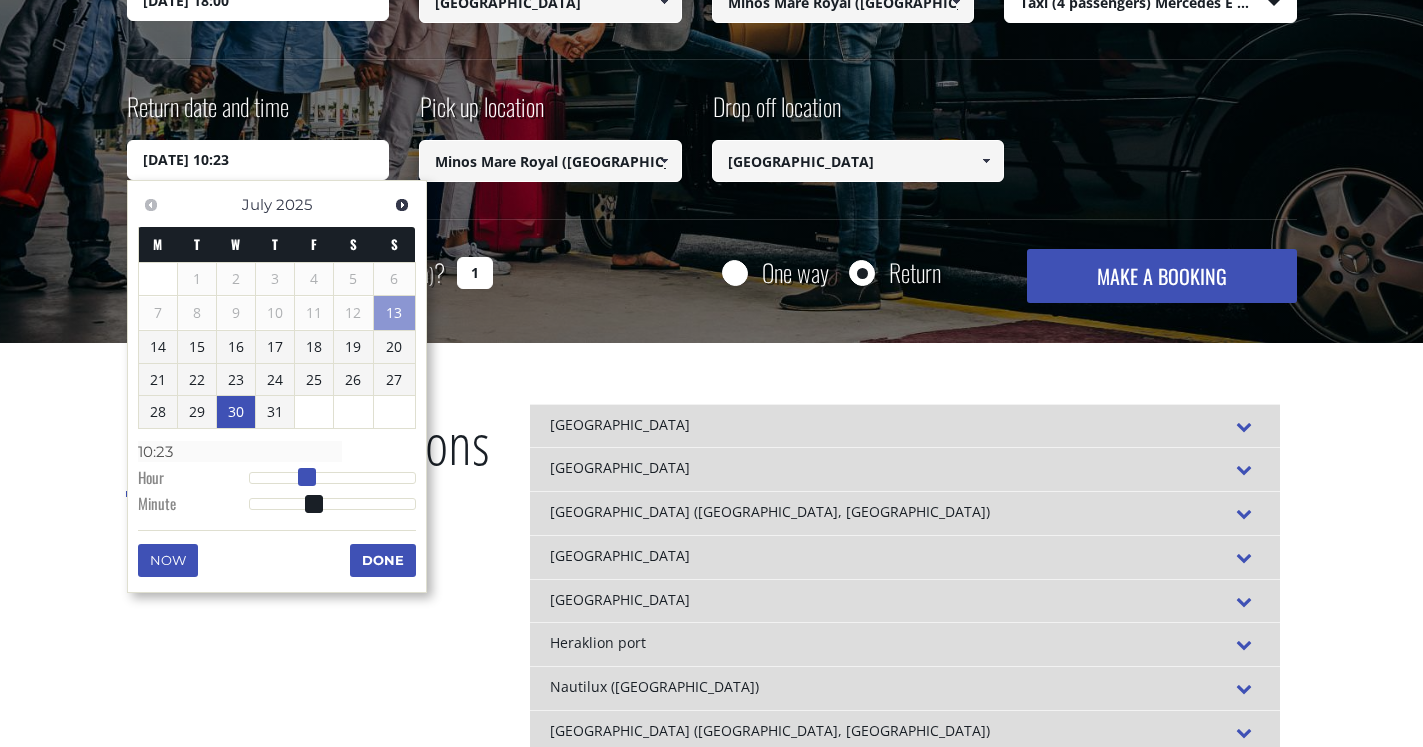 type on "30/07/2025 11:23" 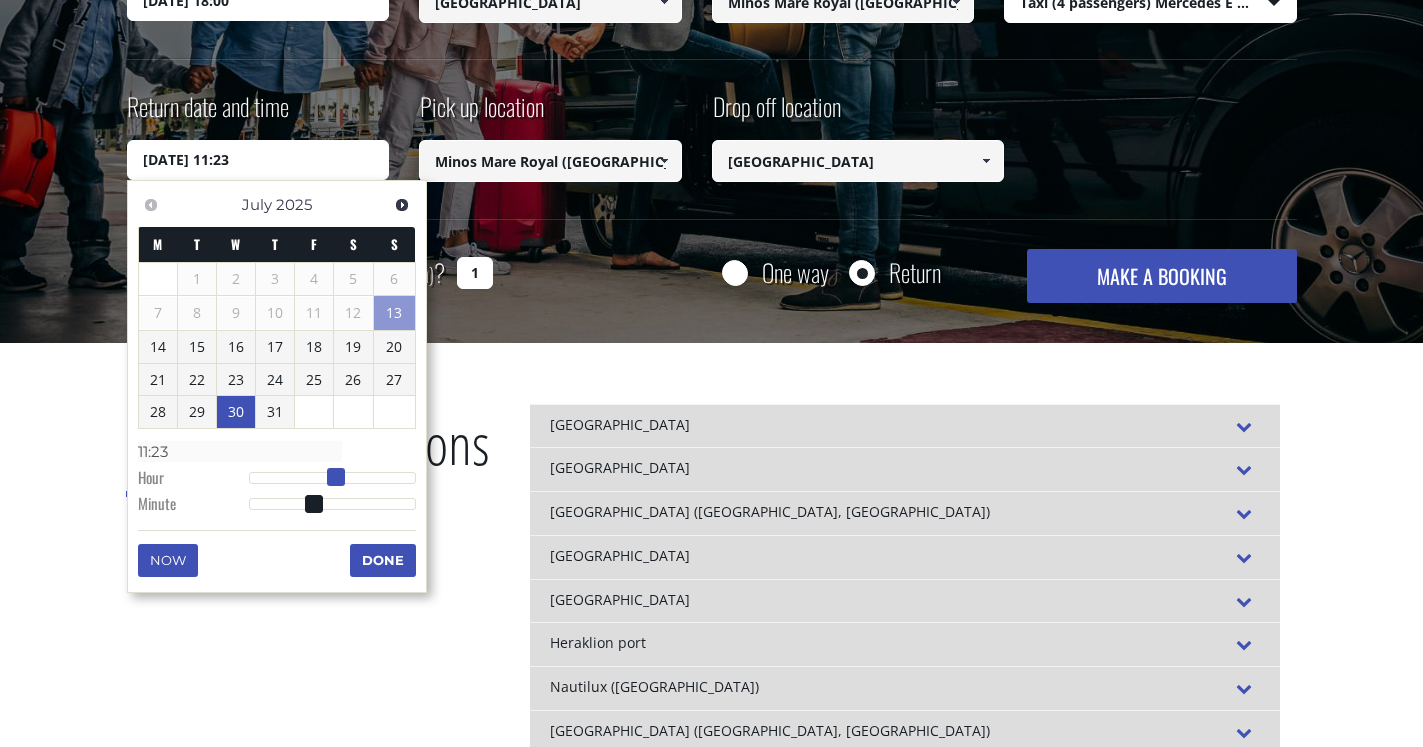 type on "30/07/2025 12:23" 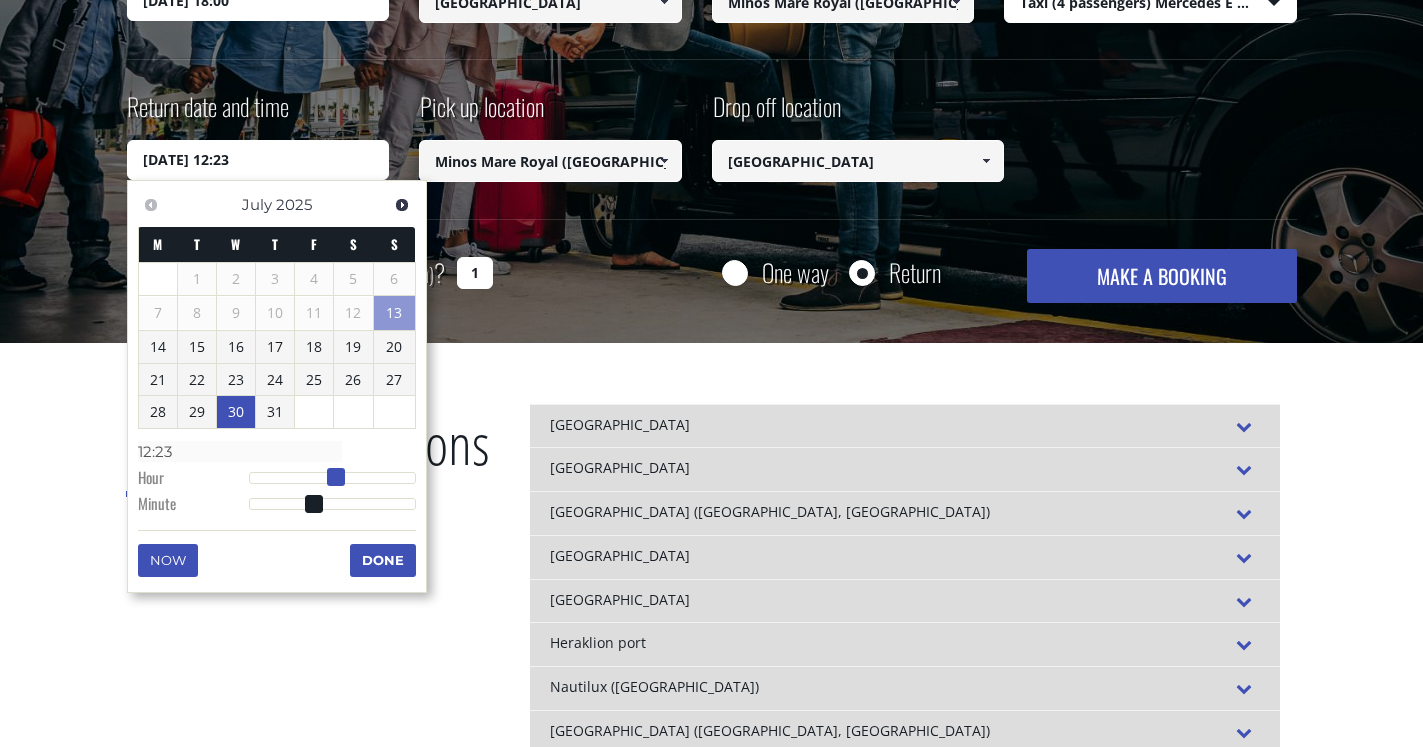type on "30/07/2025 13:23" 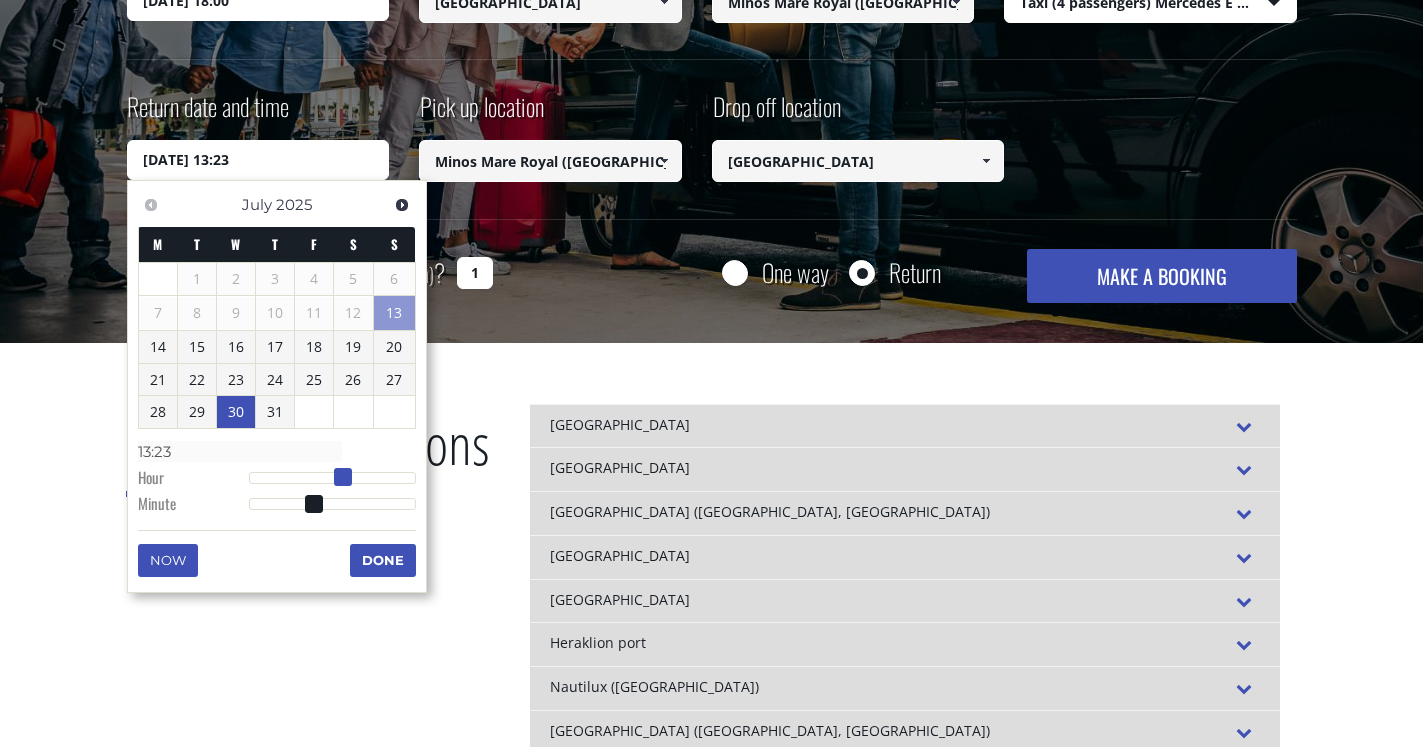 type on "30/07/2025 14:23" 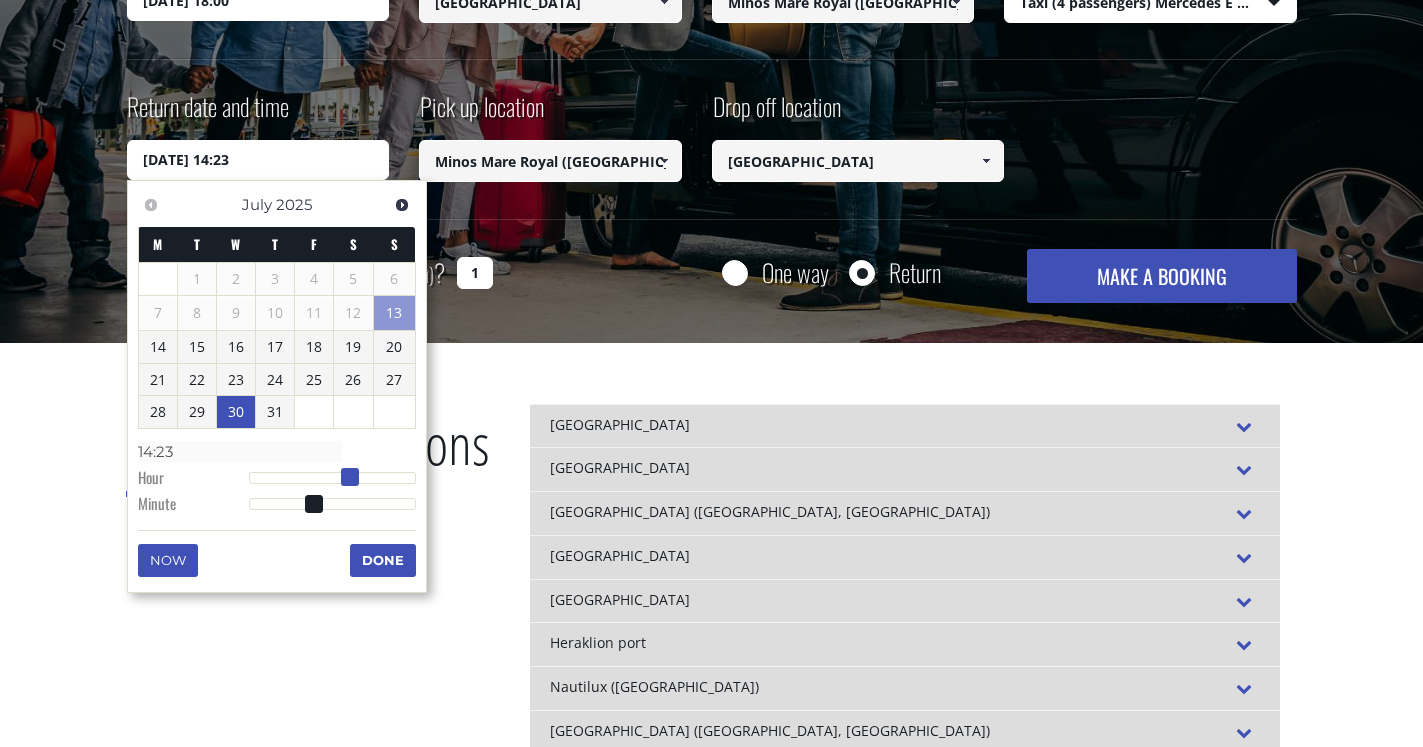 drag, startPoint x: 302, startPoint y: 477, endPoint x: 351, endPoint y: 476, distance: 49.010204 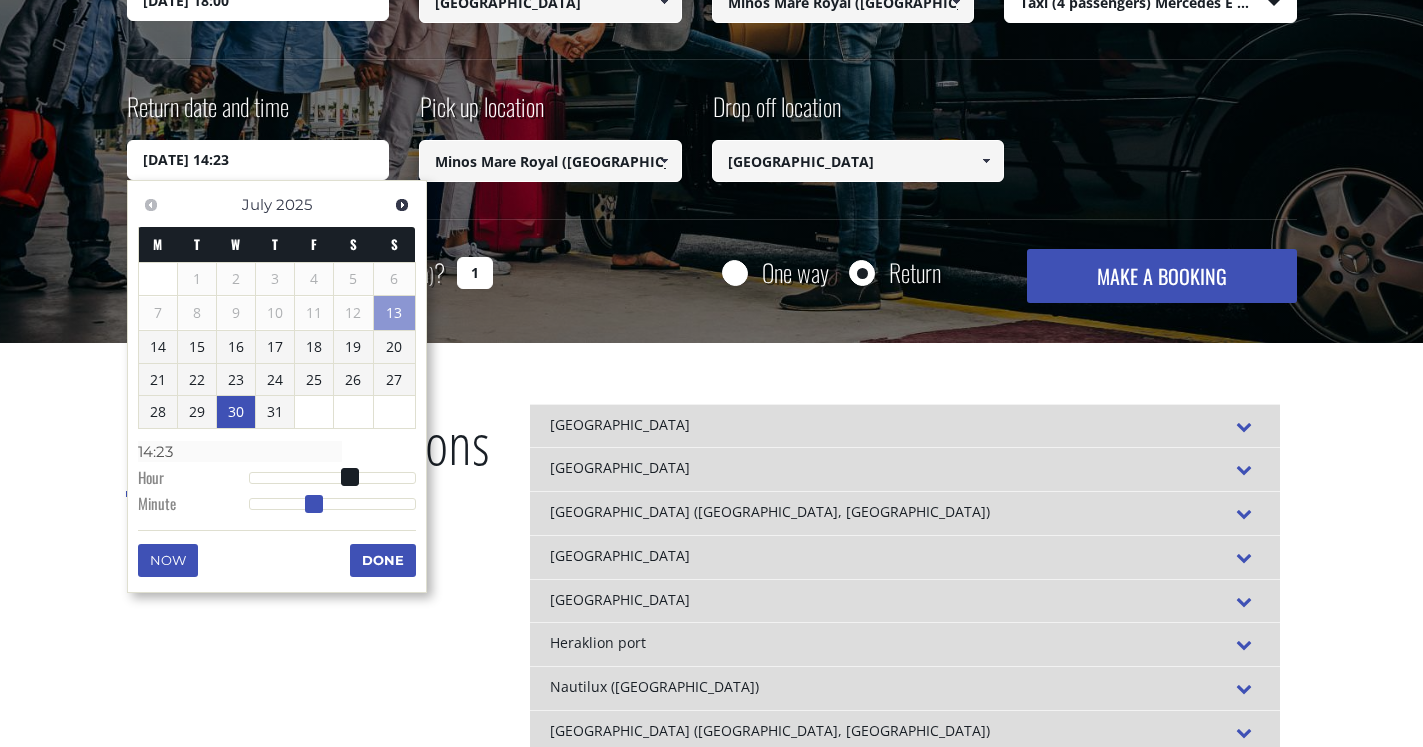 type on "30/07/2025 14:22" 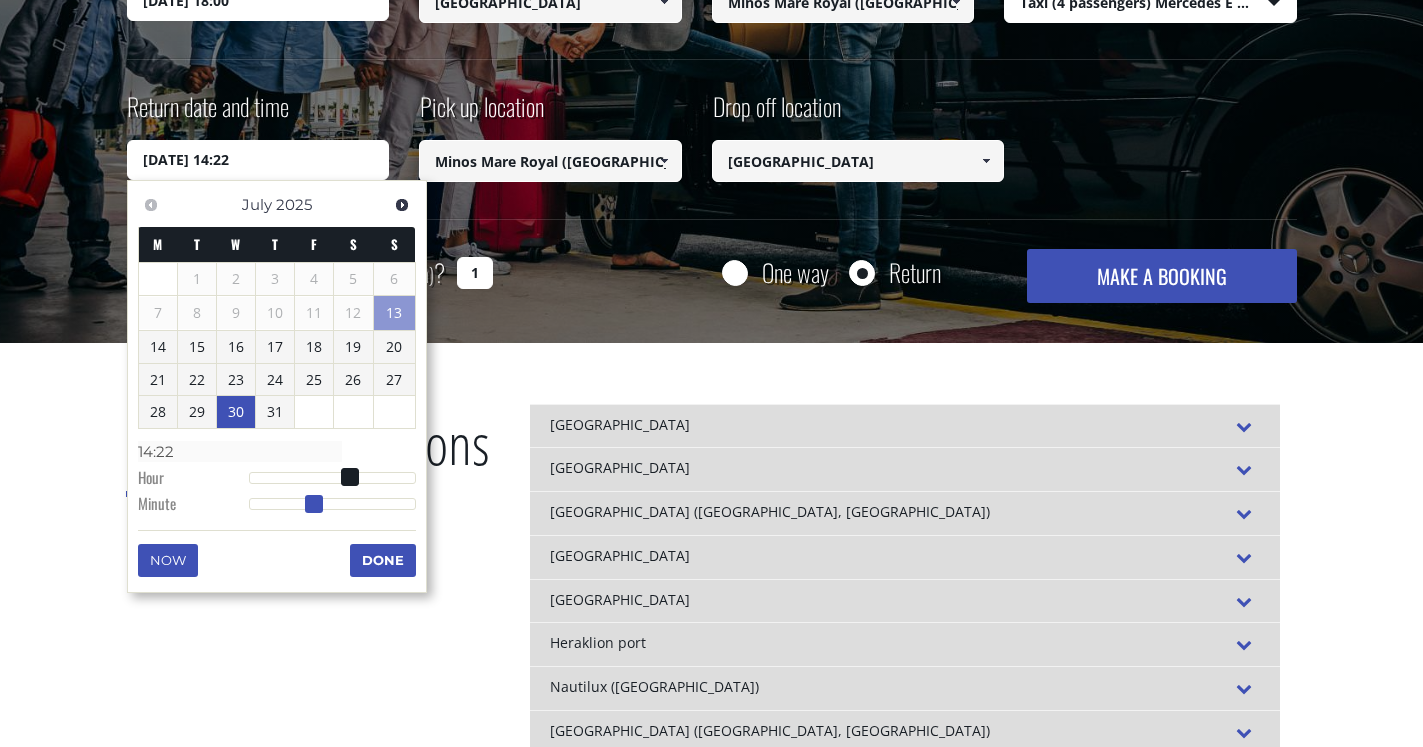 type on "30/07/2025 14:21" 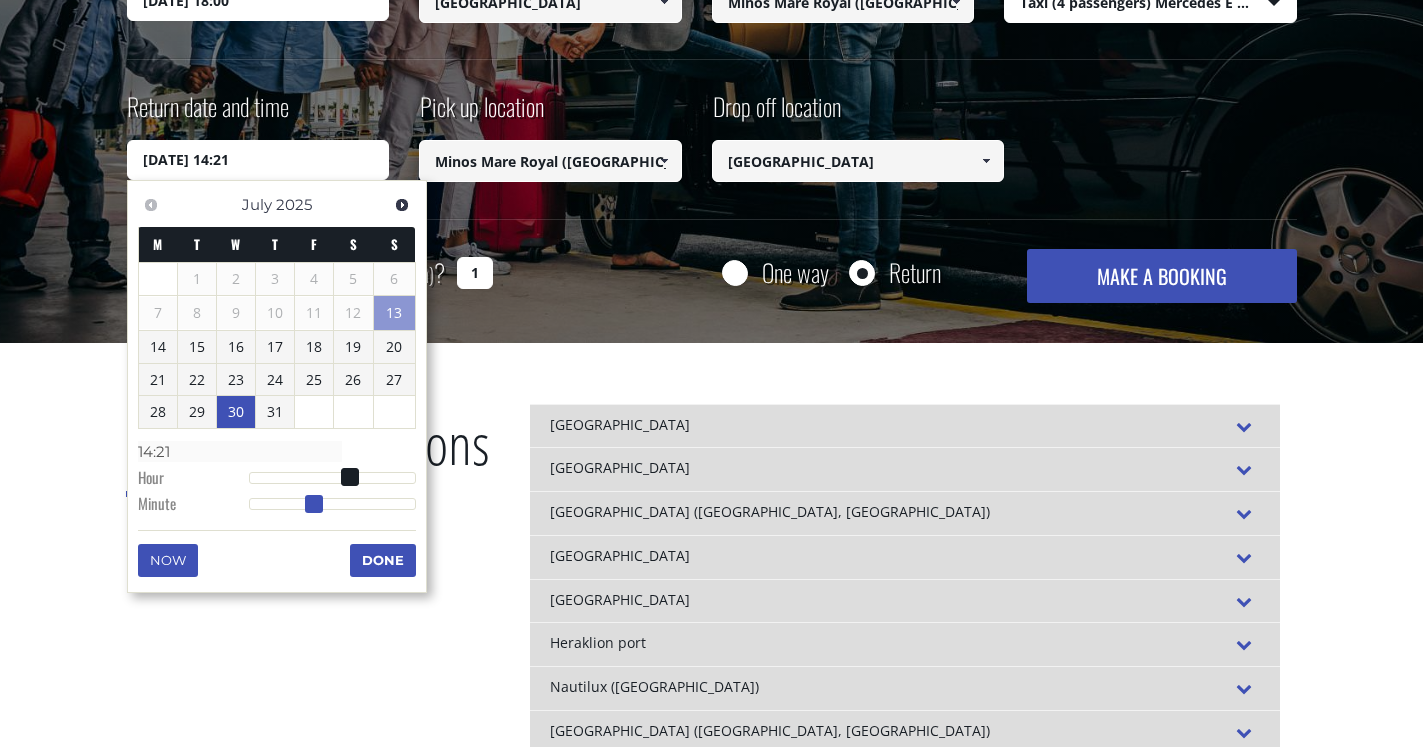 type on "30/07/2025 14:20" 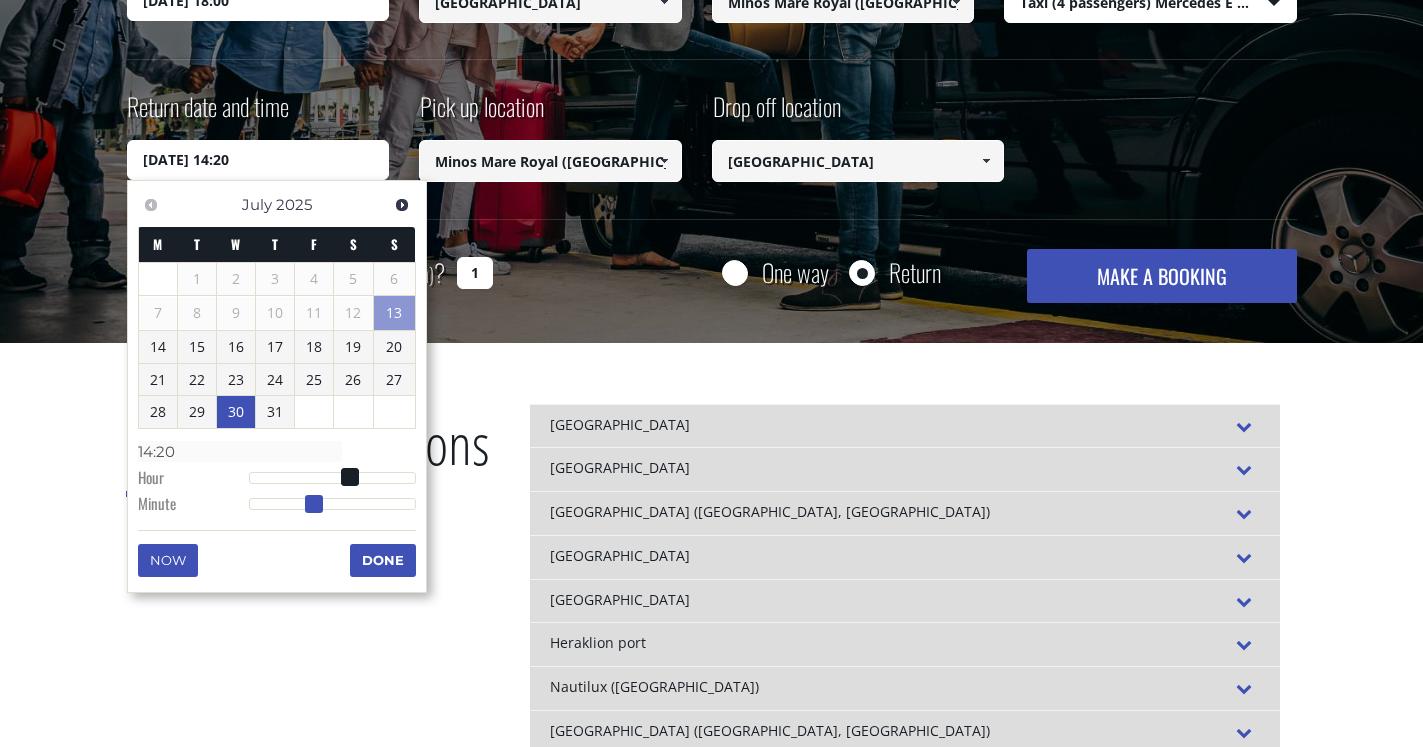 type on "30/07/2025 14:19" 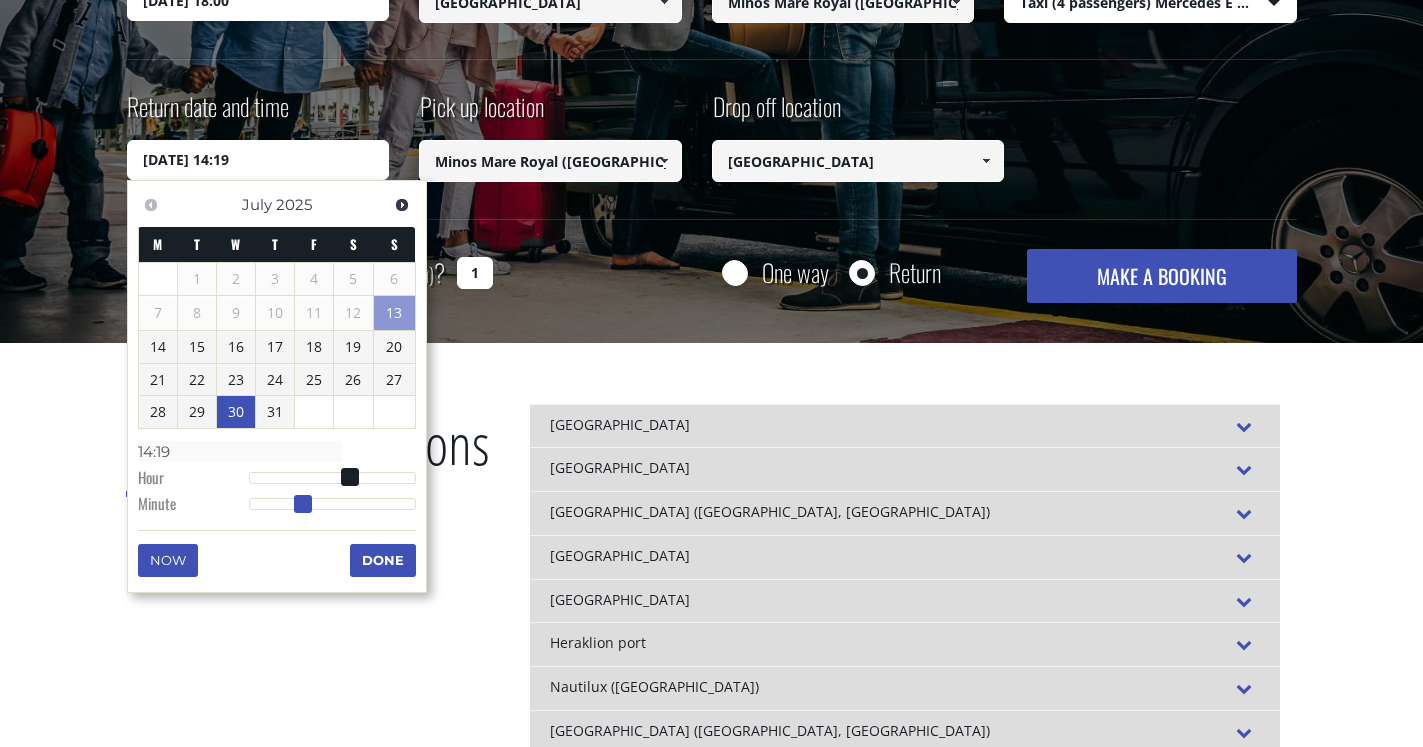 type on "30/07/2025 14:18" 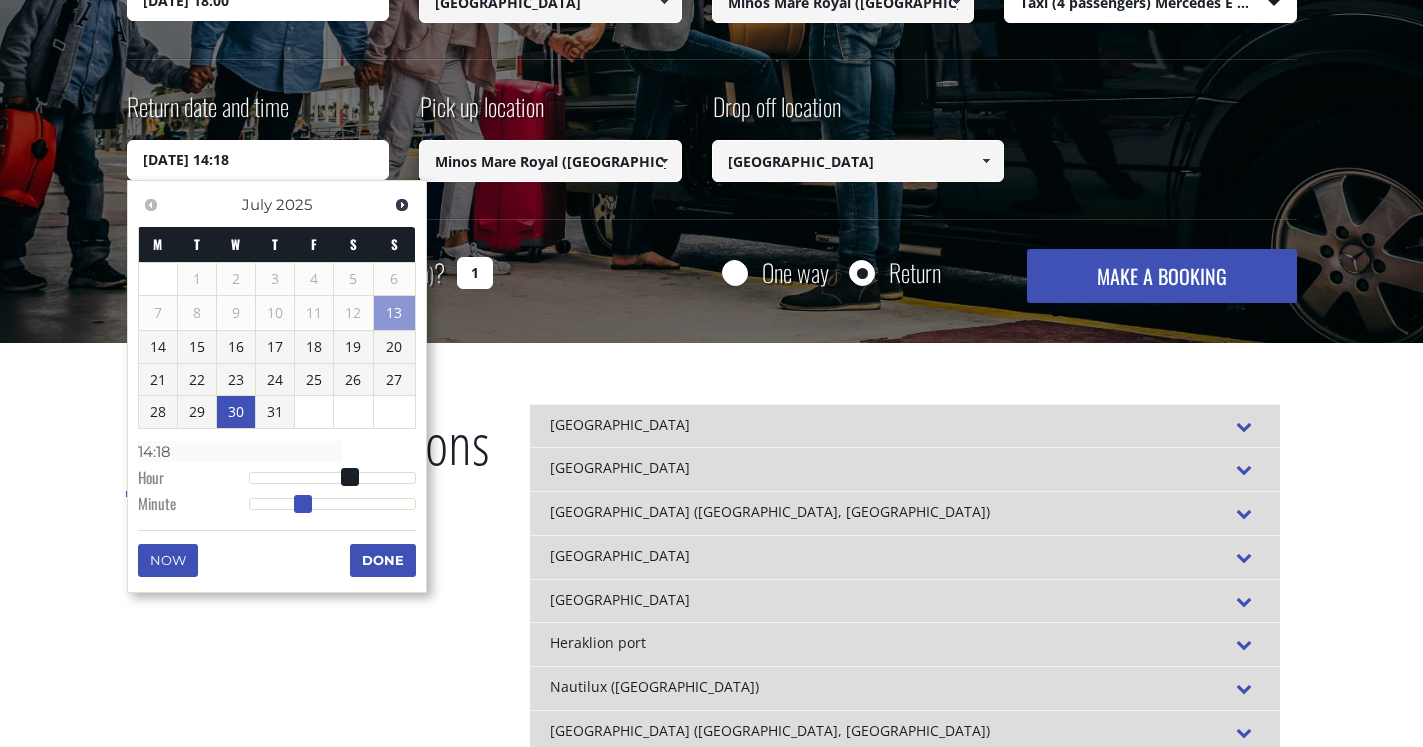 type on "30/07/2025 14:17" 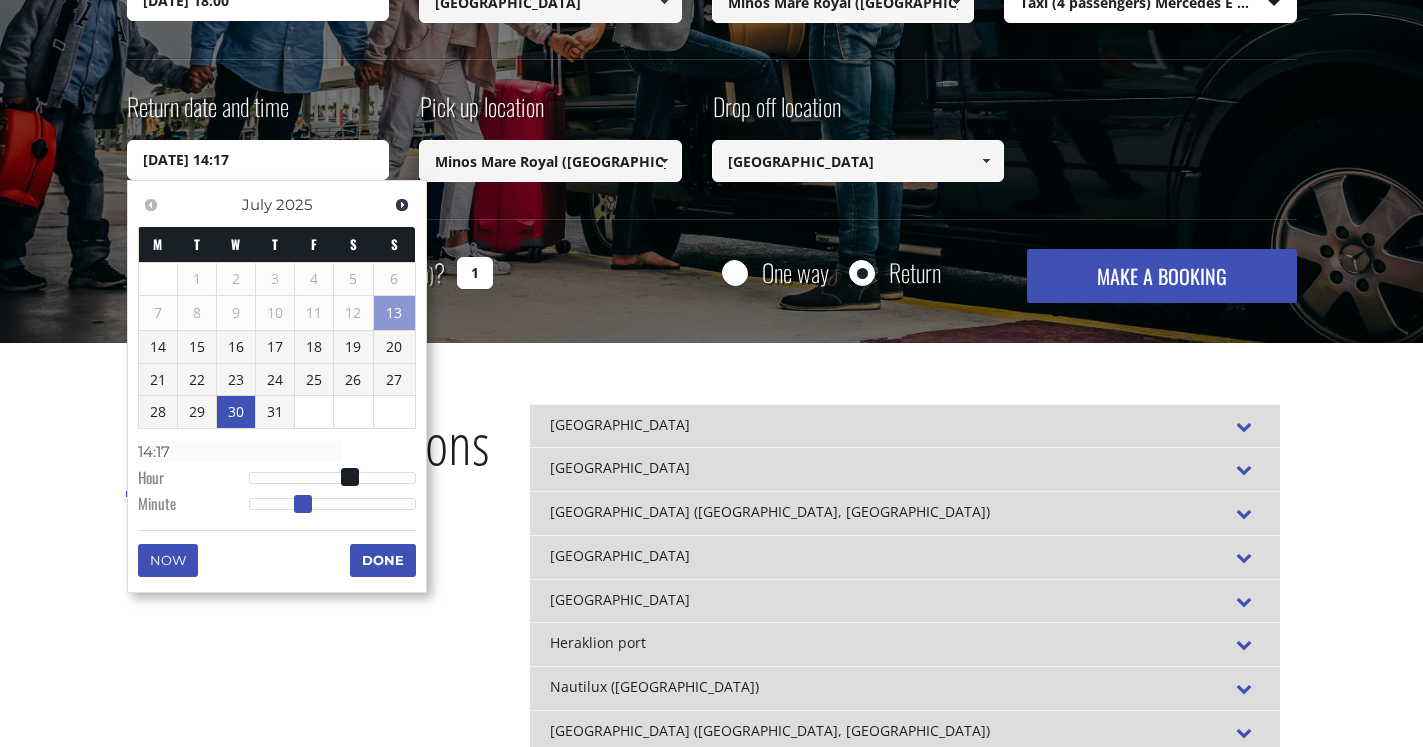 type on "30/07/2025 14:16" 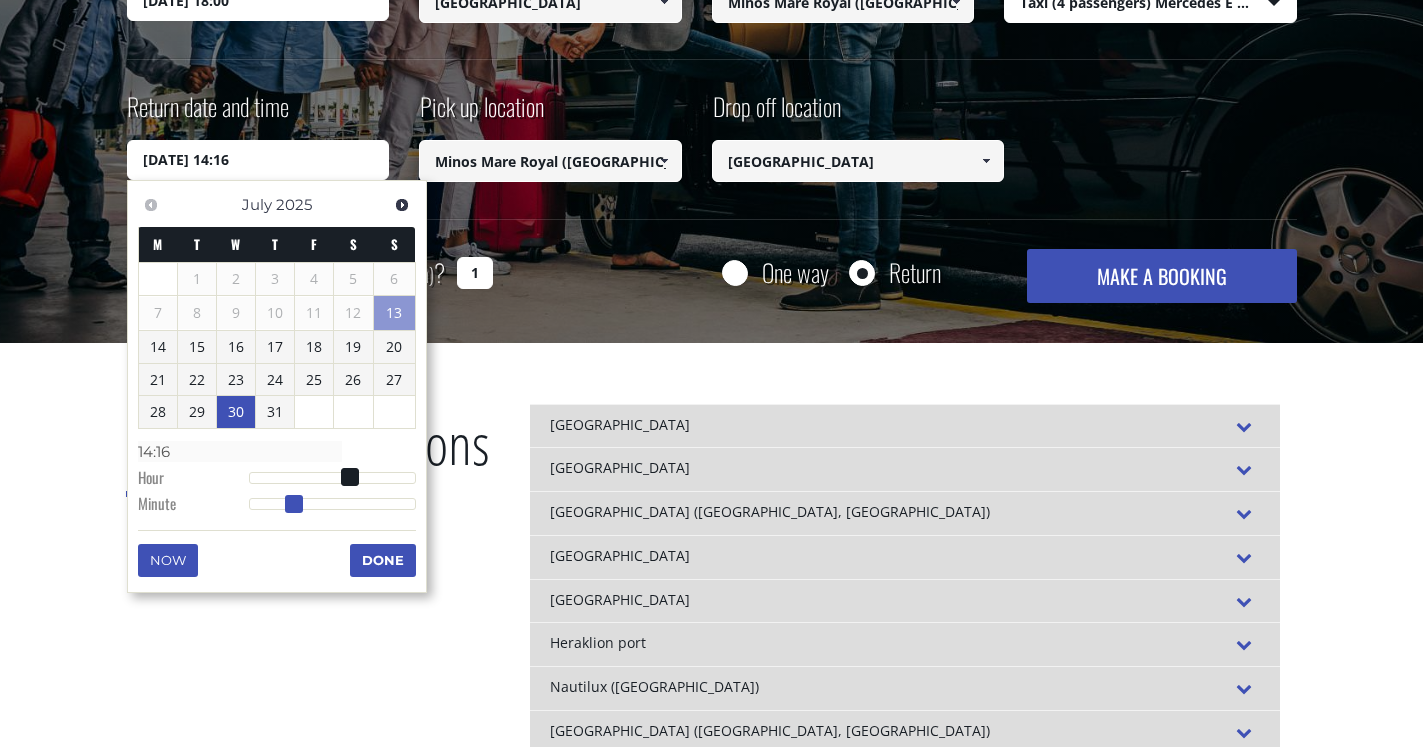type on "30/07/2025 14:15" 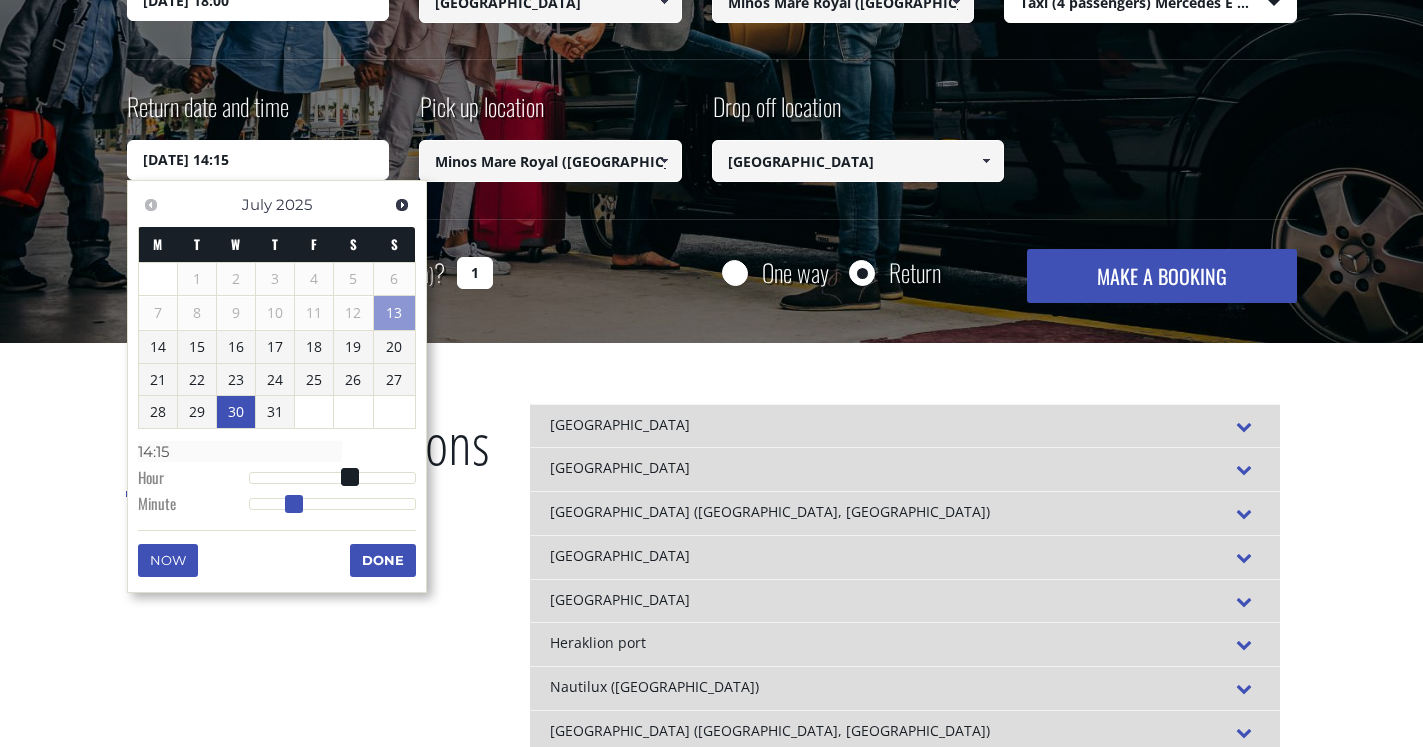 type on "30/07/2025 14:14" 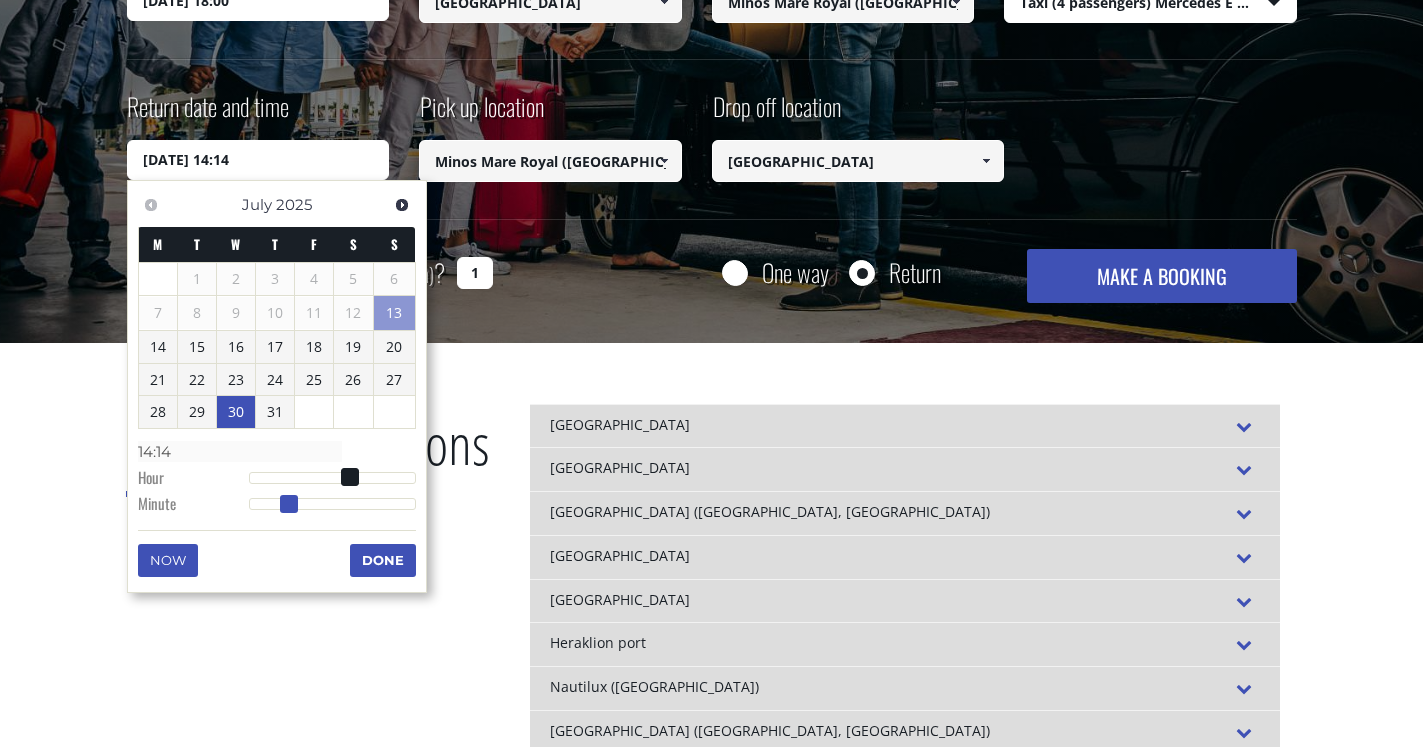 type on "30/07/2025 14:05" 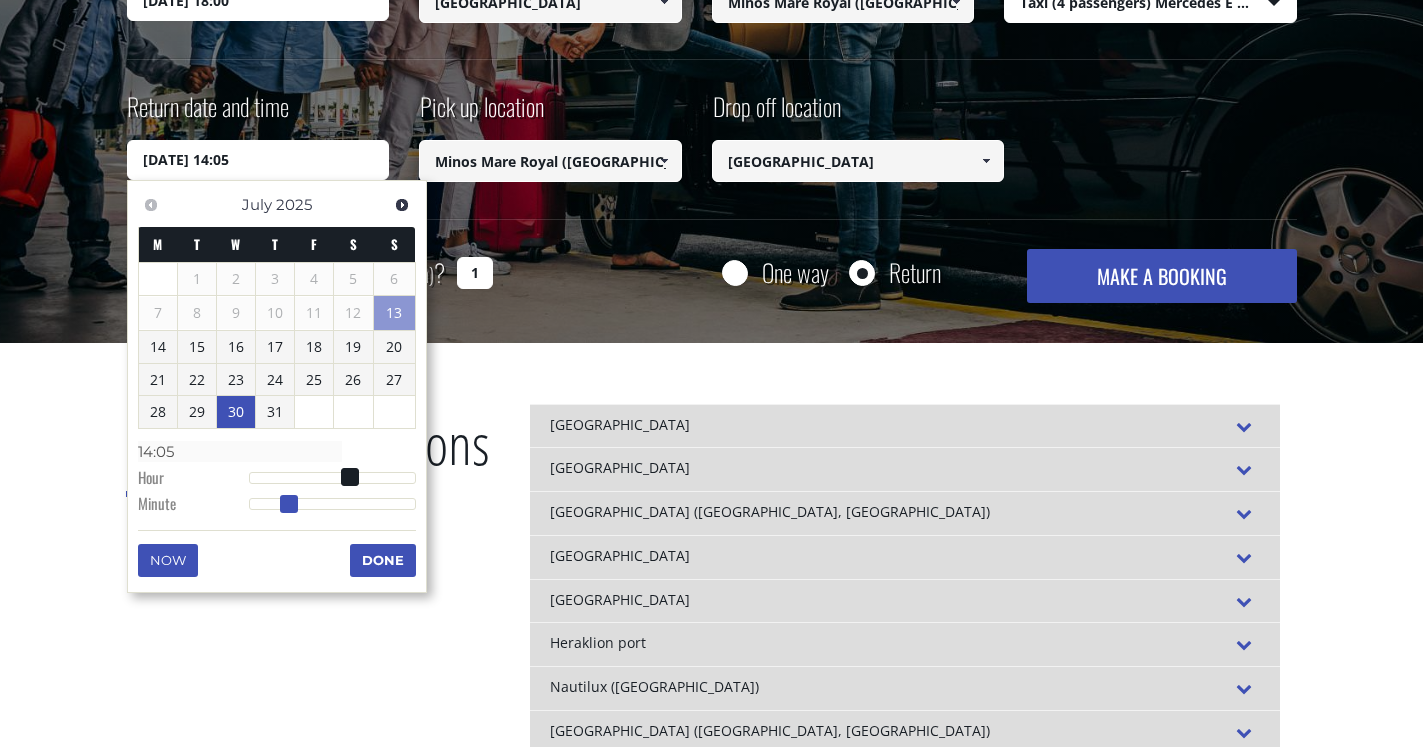 type on "30/07/2025 14:00" 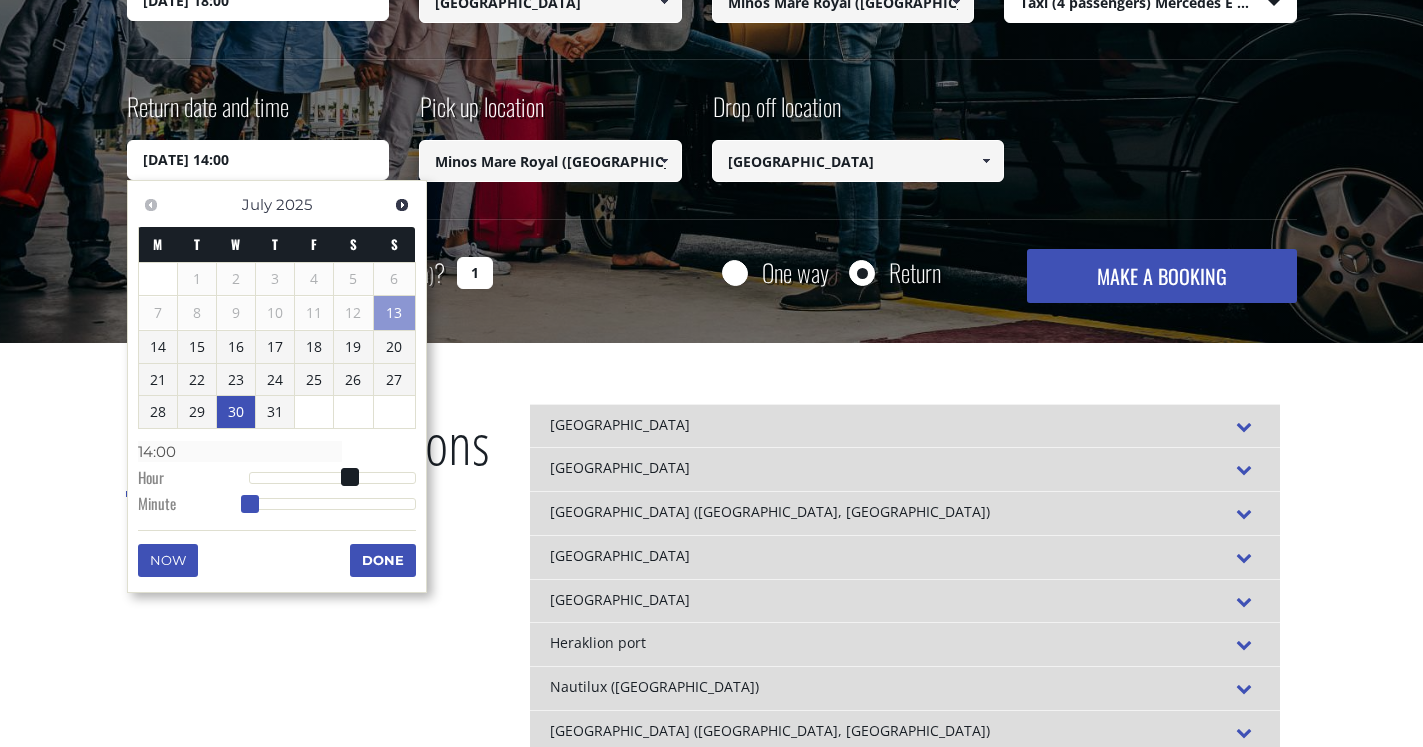 drag, startPoint x: 317, startPoint y: 507, endPoint x: 205, endPoint y: 500, distance: 112.21854 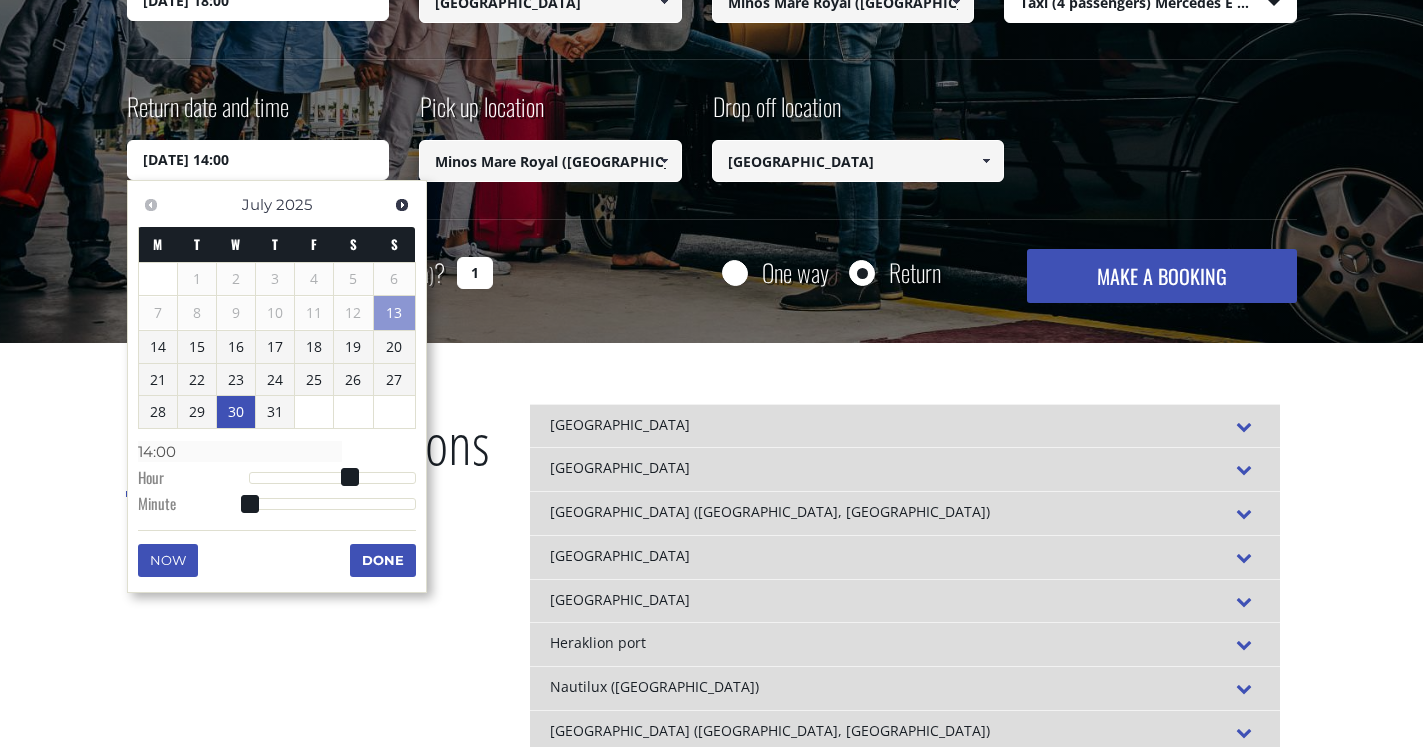 click on "Done" at bounding box center (383, 560) 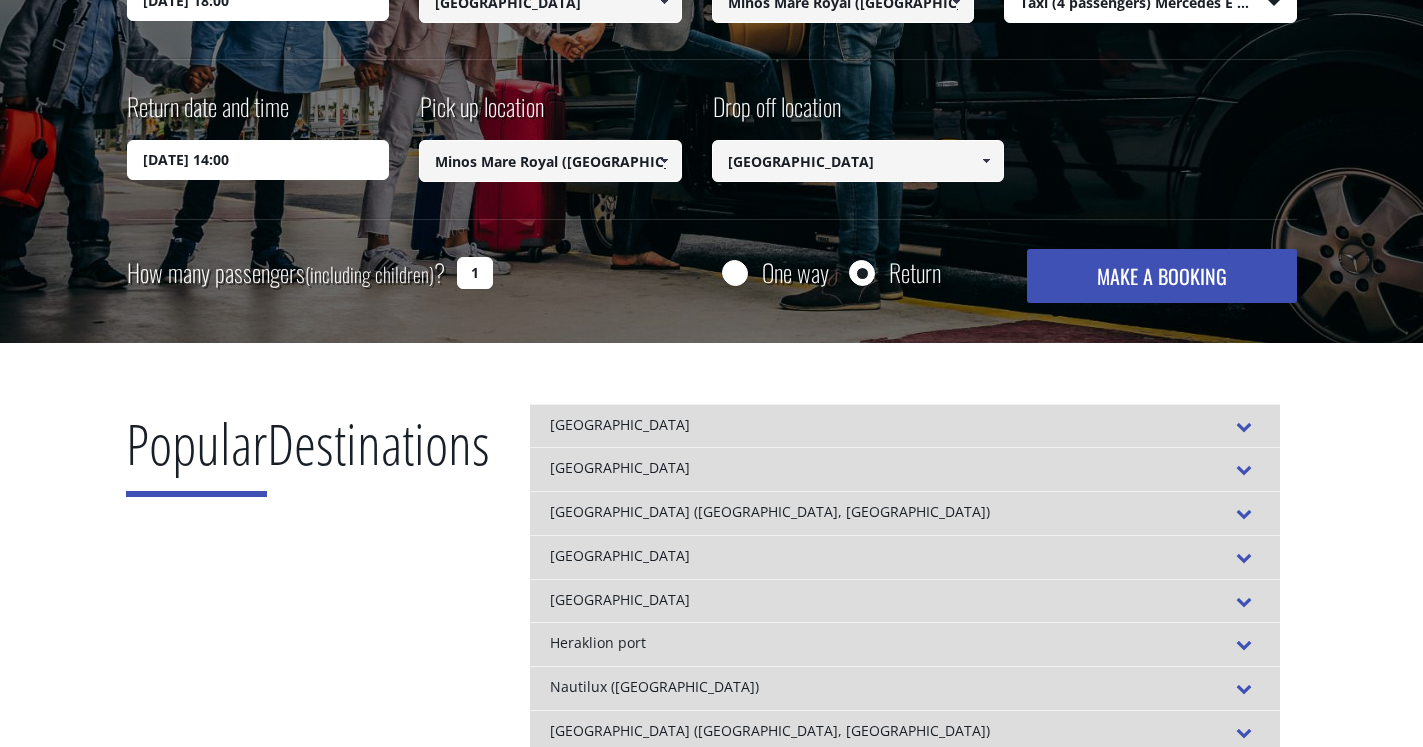 drag, startPoint x: 485, startPoint y: 268, endPoint x: 268, endPoint y: 210, distance: 224.61745 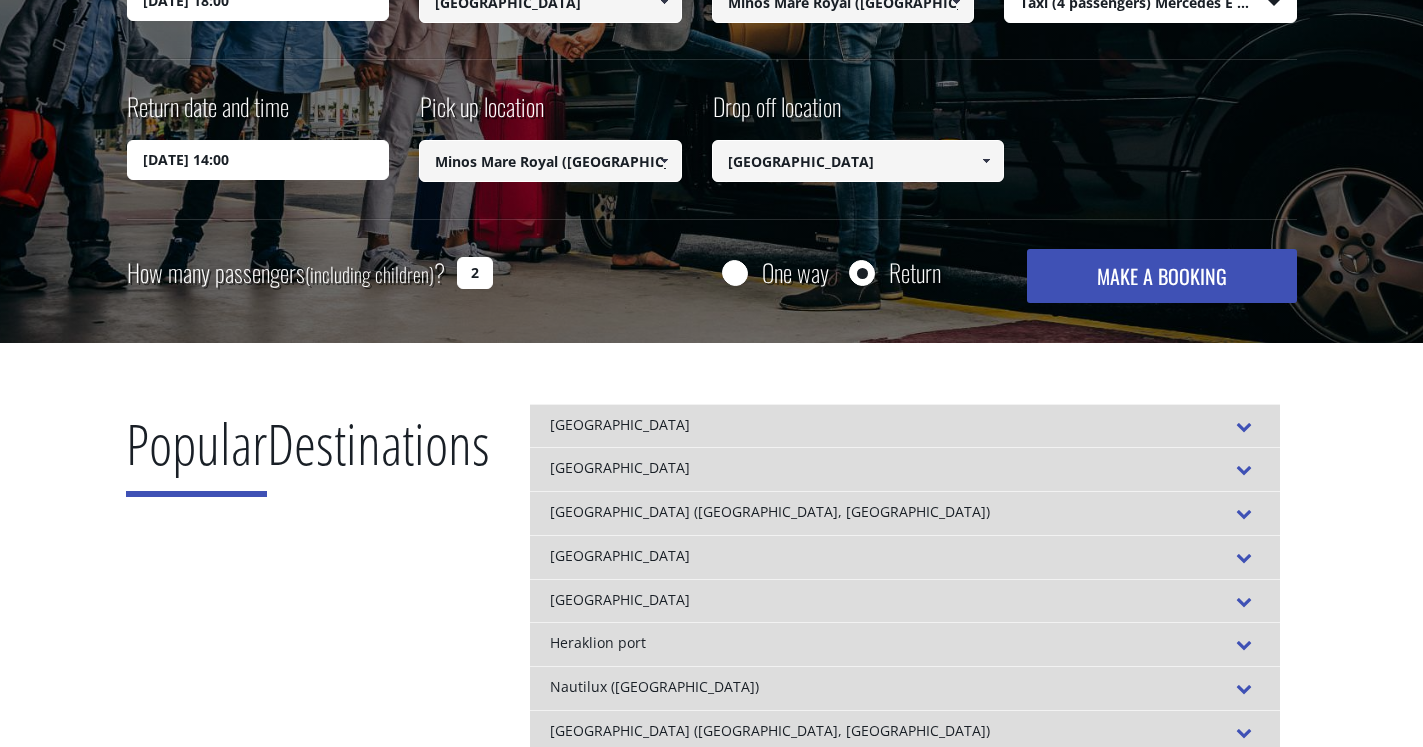 type on "2" 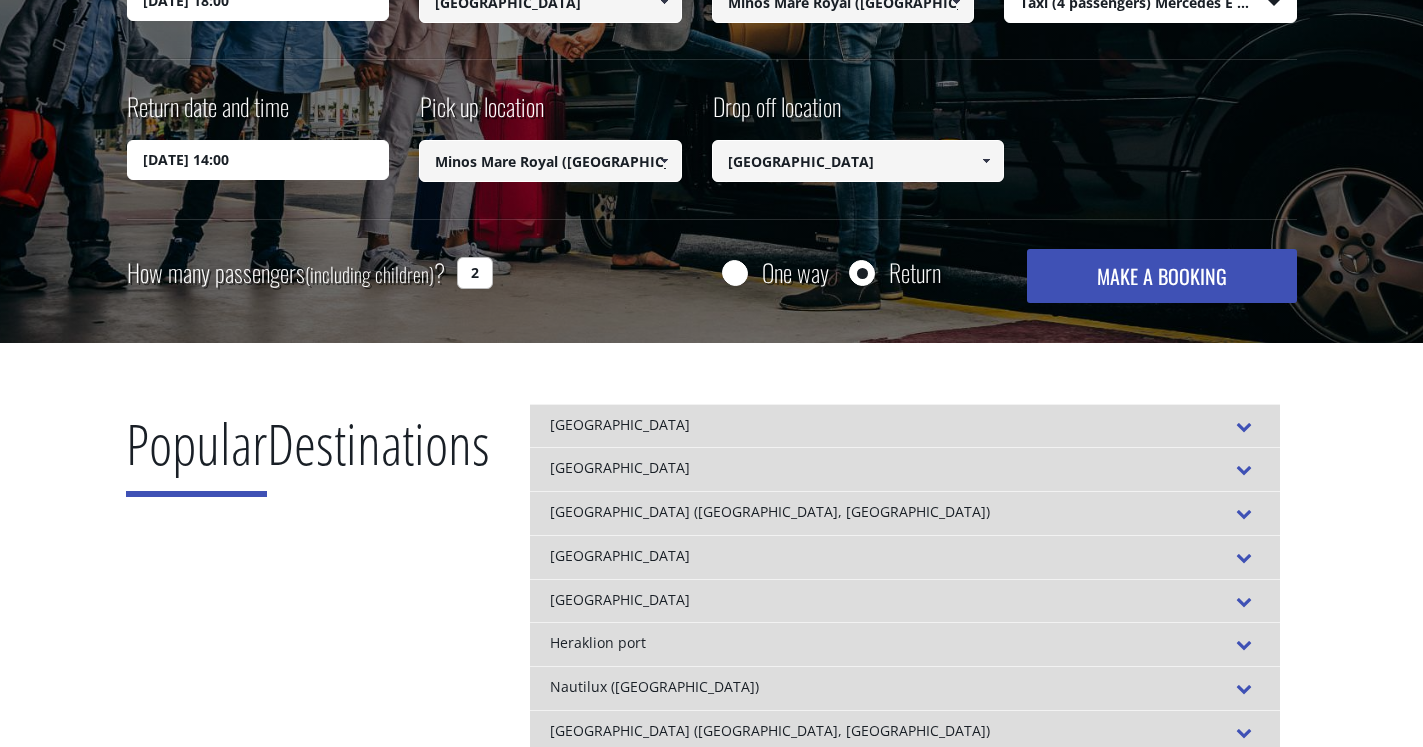 click on "MAKE A BOOKING" at bounding box center (1161, 276) 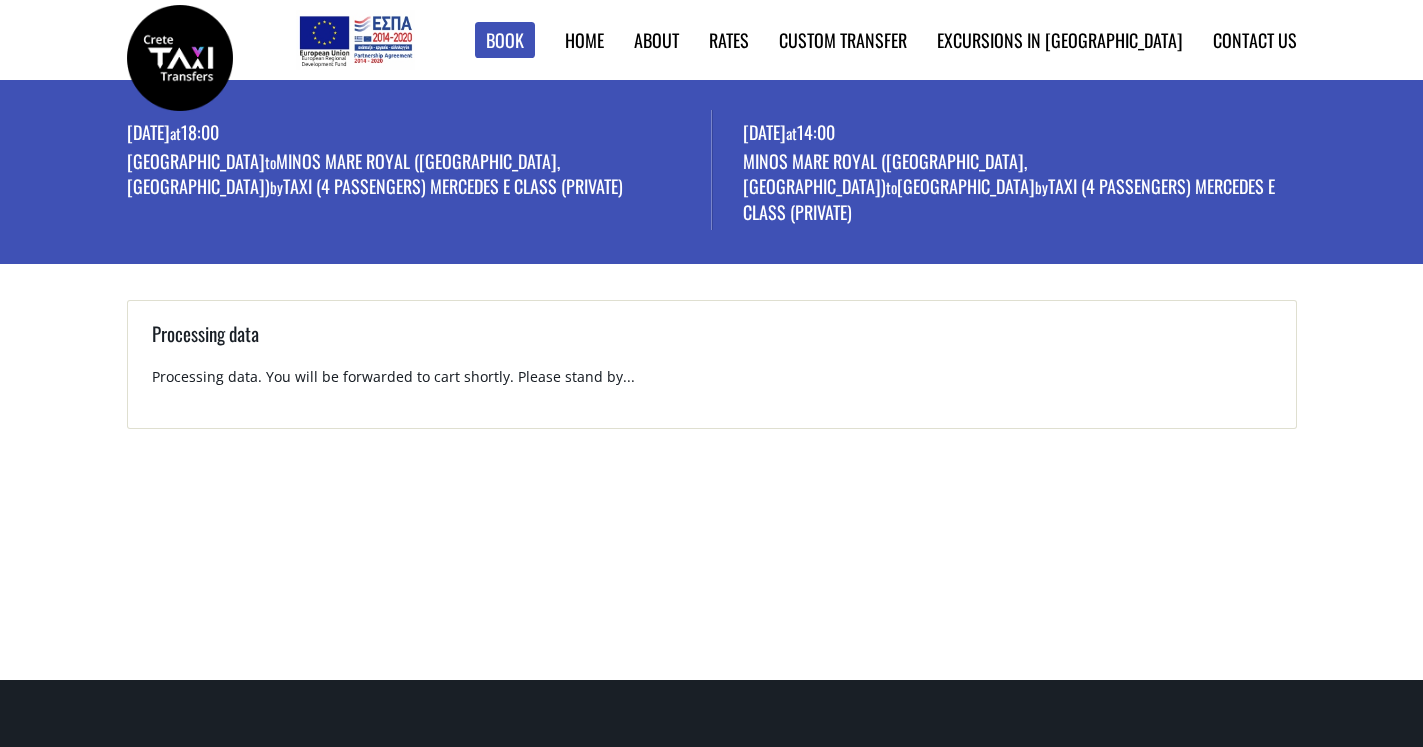 scroll, scrollTop: 0, scrollLeft: 0, axis: both 